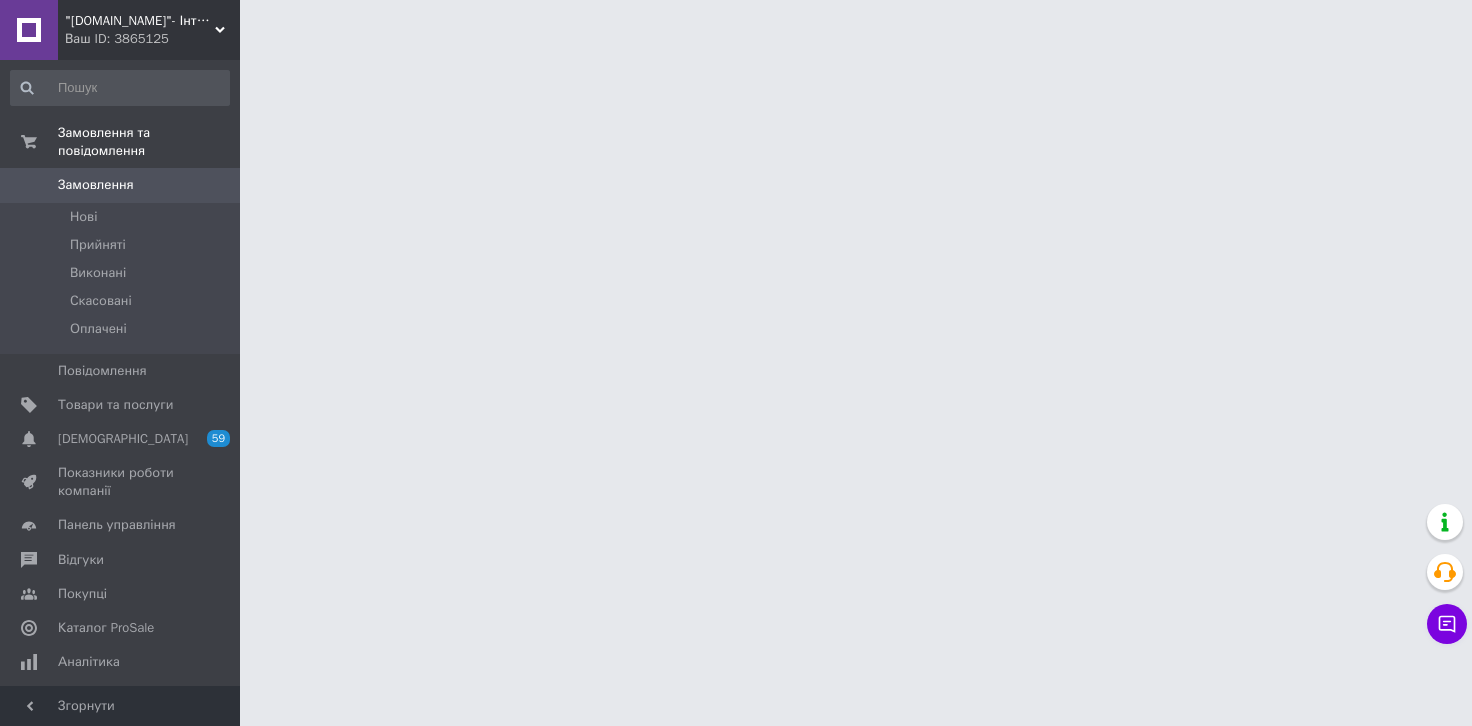 scroll, scrollTop: 0, scrollLeft: 0, axis: both 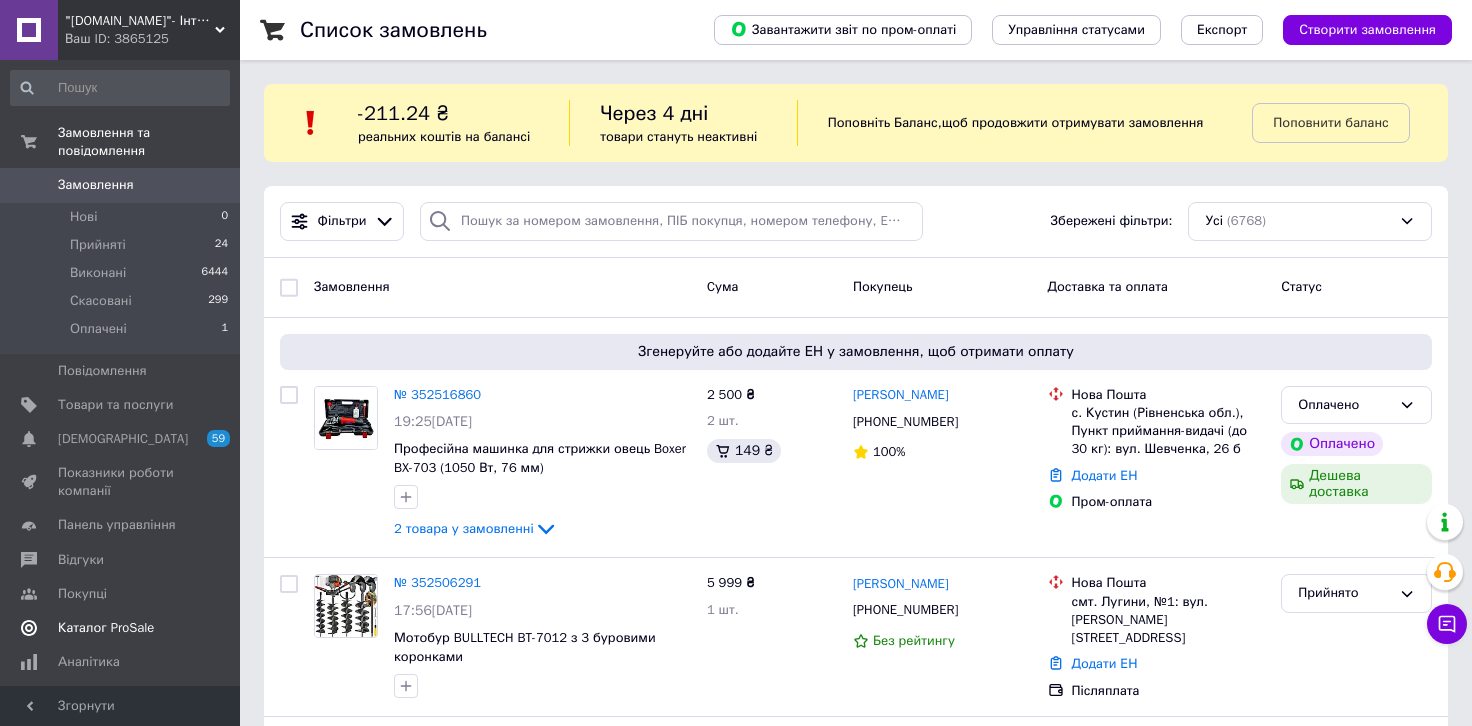 click on "Каталог ProSale" at bounding box center [106, 628] 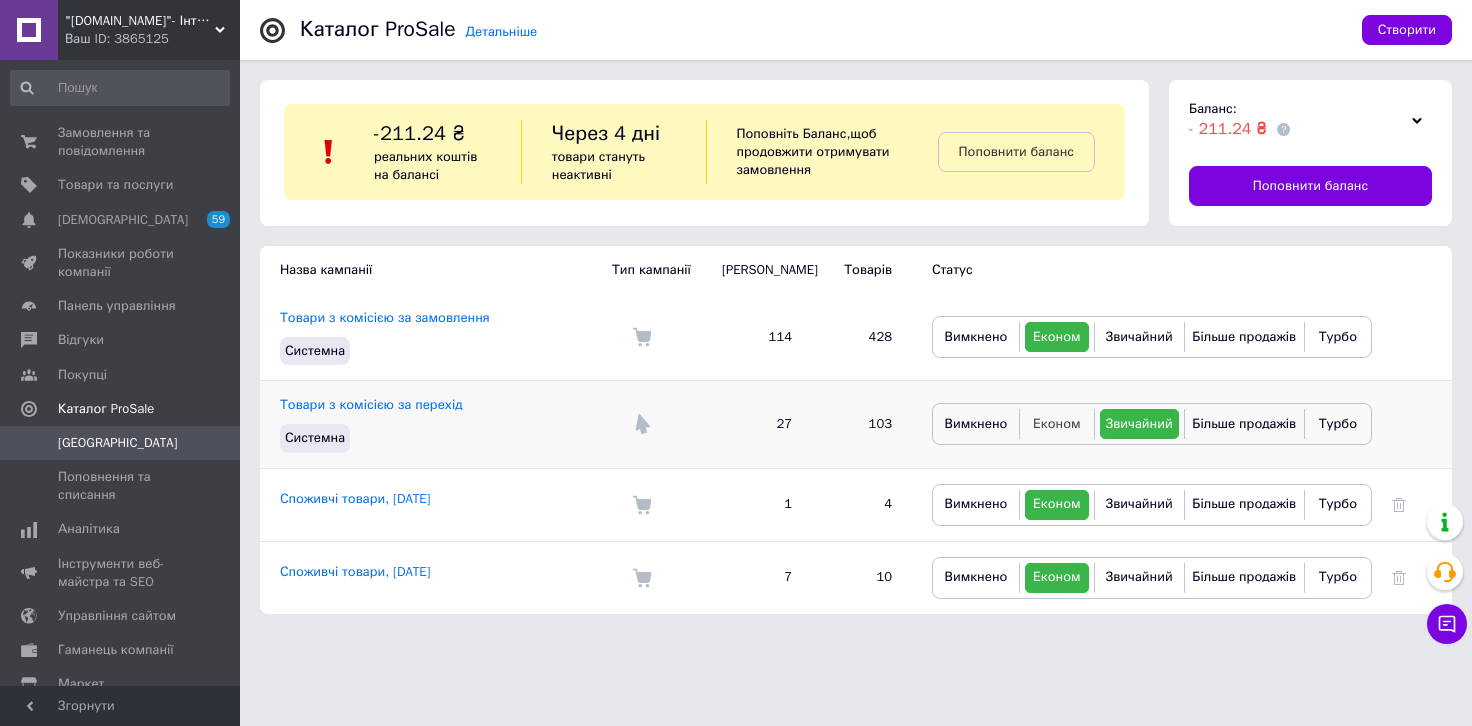 click on "Економ" at bounding box center (1057, 424) 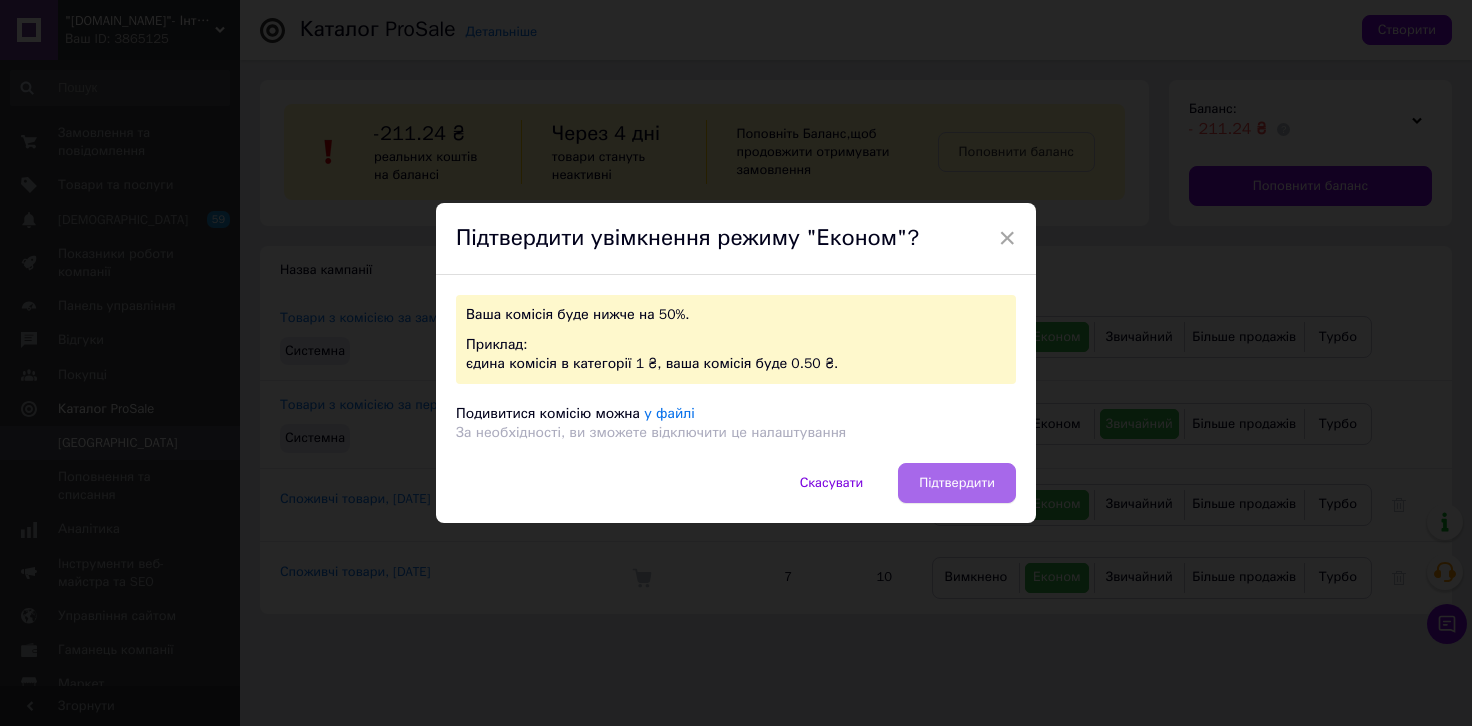 click on "Підтвердити" at bounding box center [957, 483] 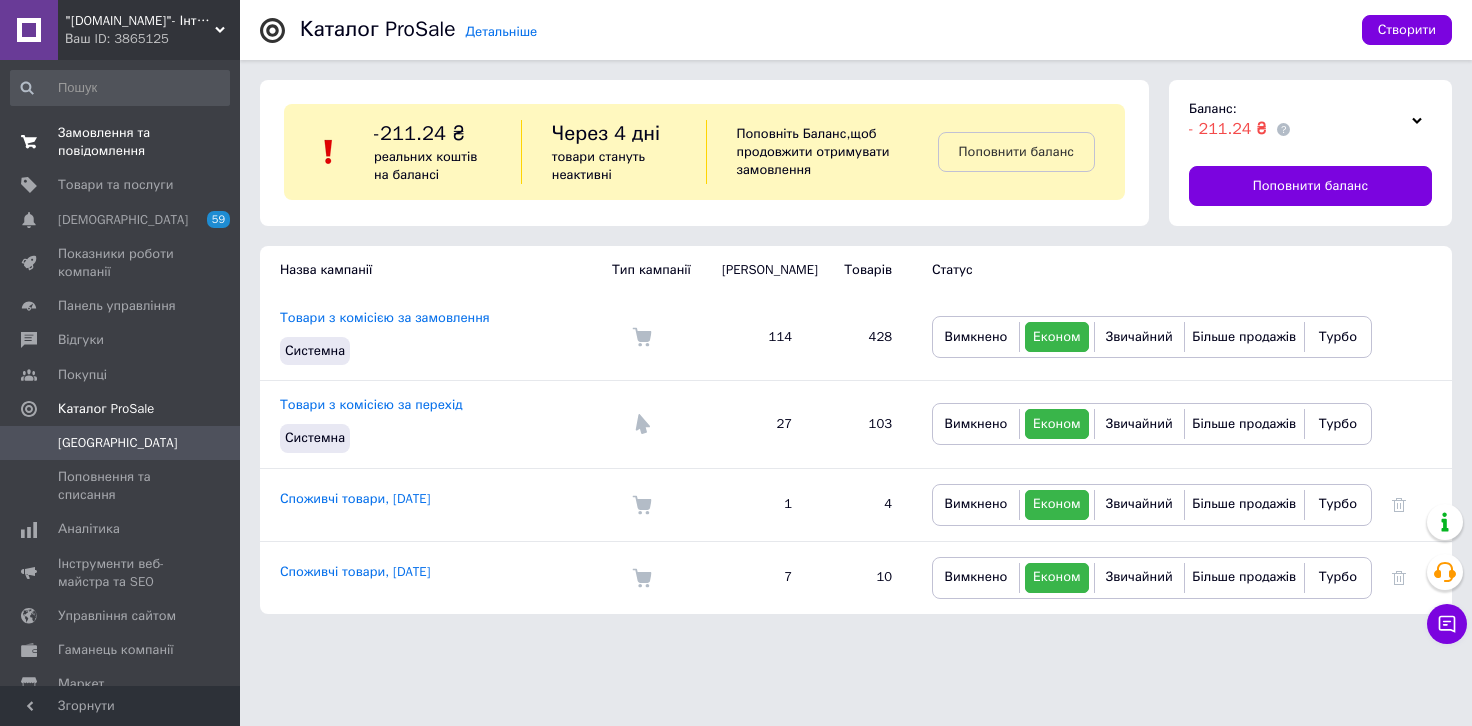 click on "Замовлення та повідомлення" at bounding box center [121, 142] 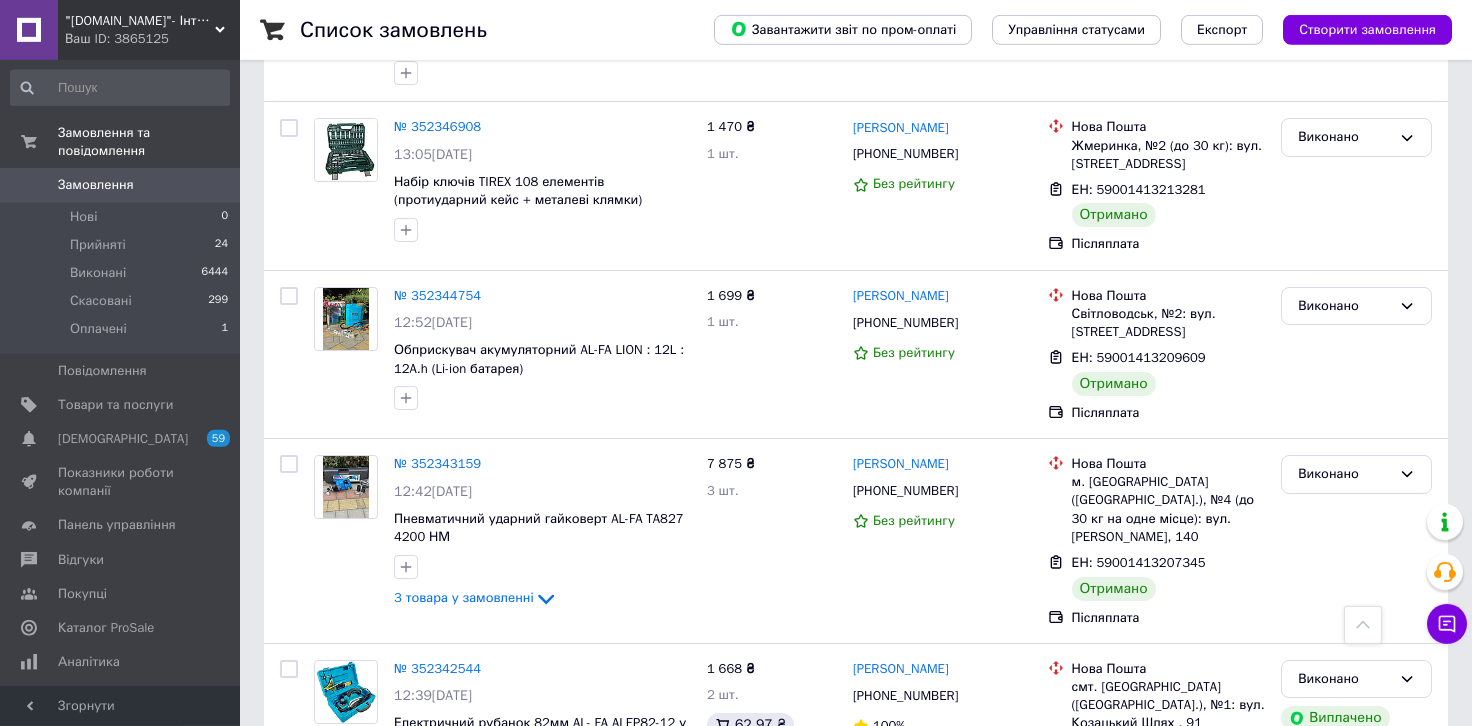scroll, scrollTop: 1987, scrollLeft: 0, axis: vertical 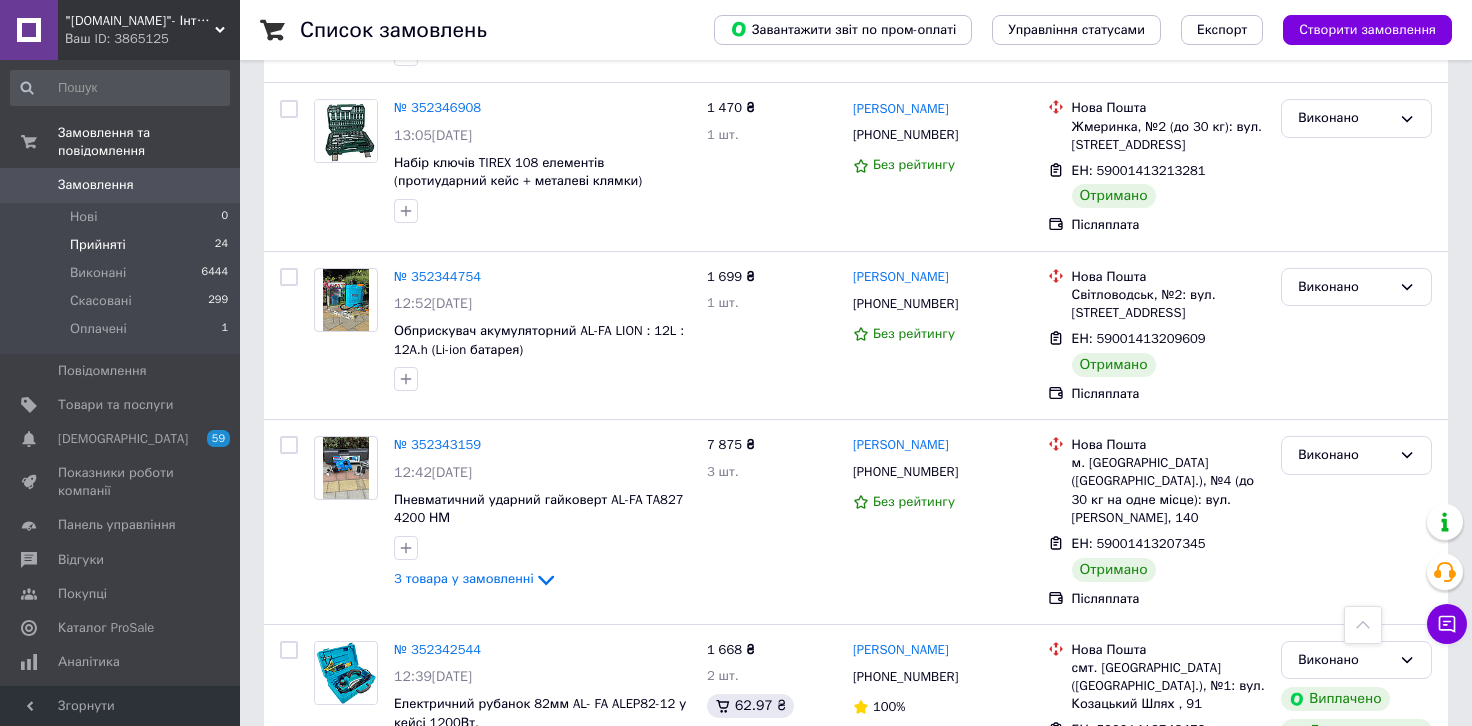 click on "Прийняті 24" at bounding box center (120, 245) 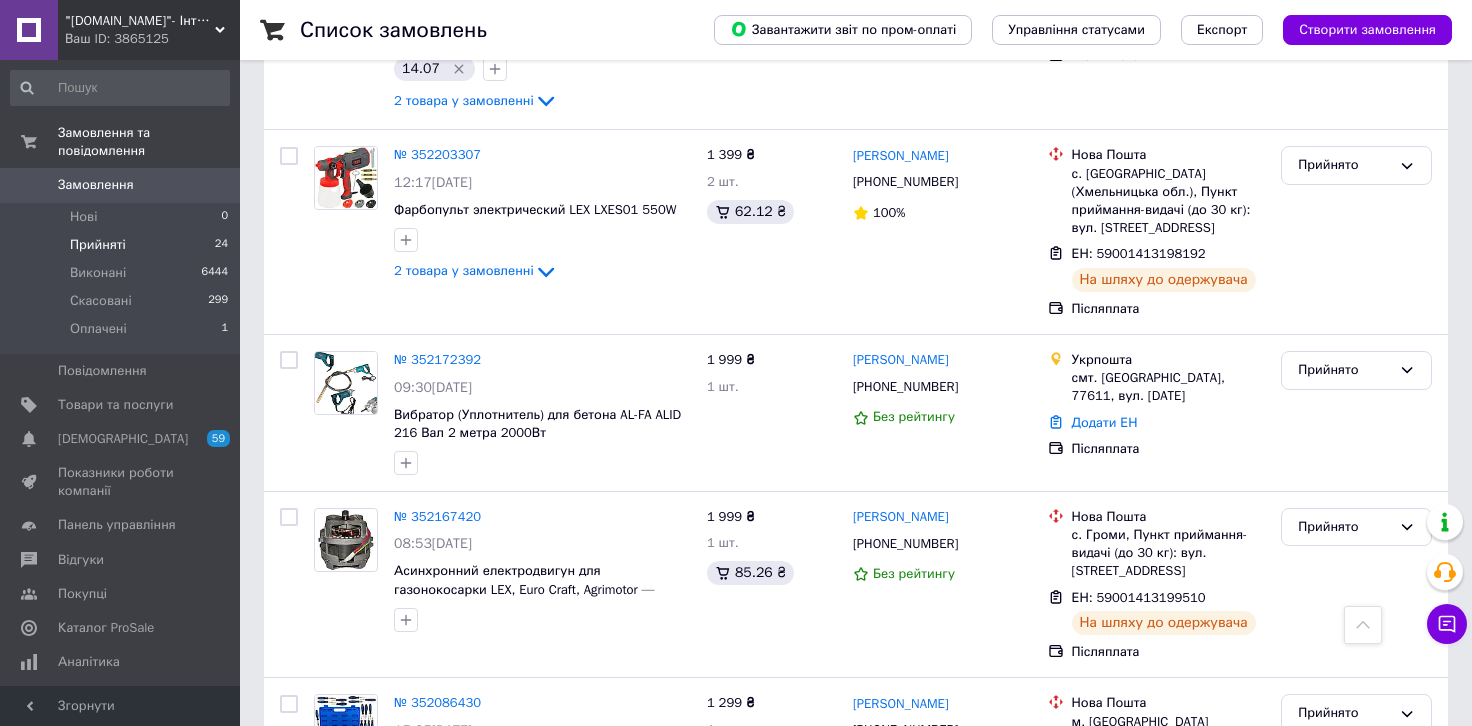 scroll, scrollTop: 3201, scrollLeft: 0, axis: vertical 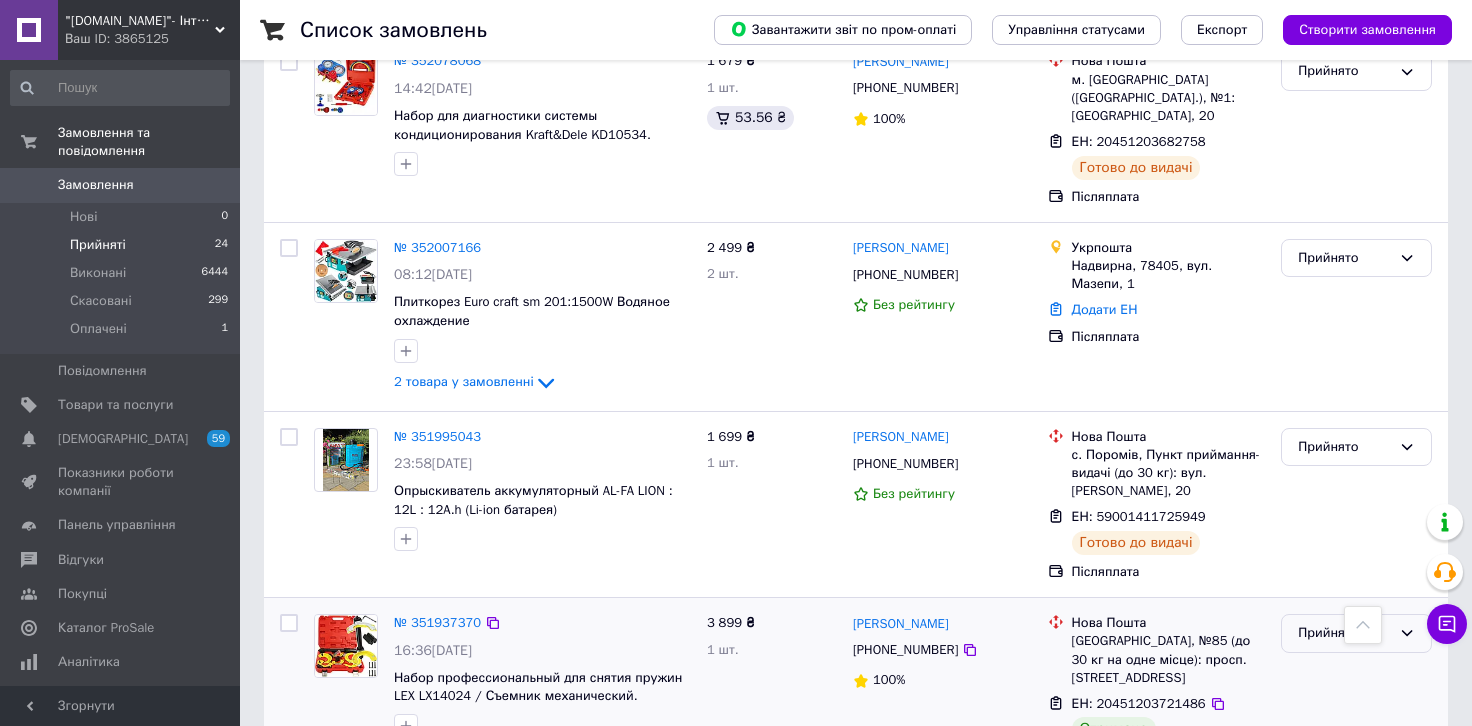 click on "Прийнято" at bounding box center [1356, 633] 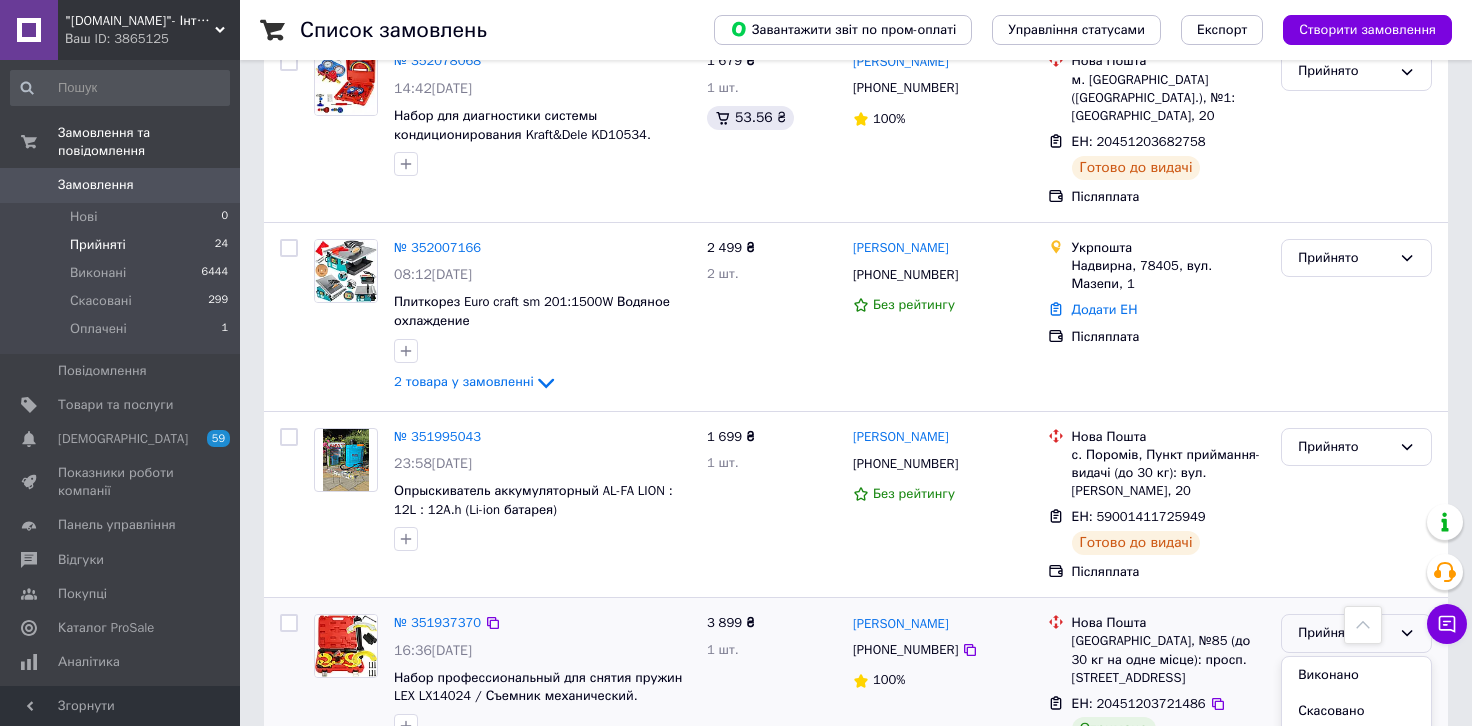 click on "Виконано" at bounding box center (1356, 675) 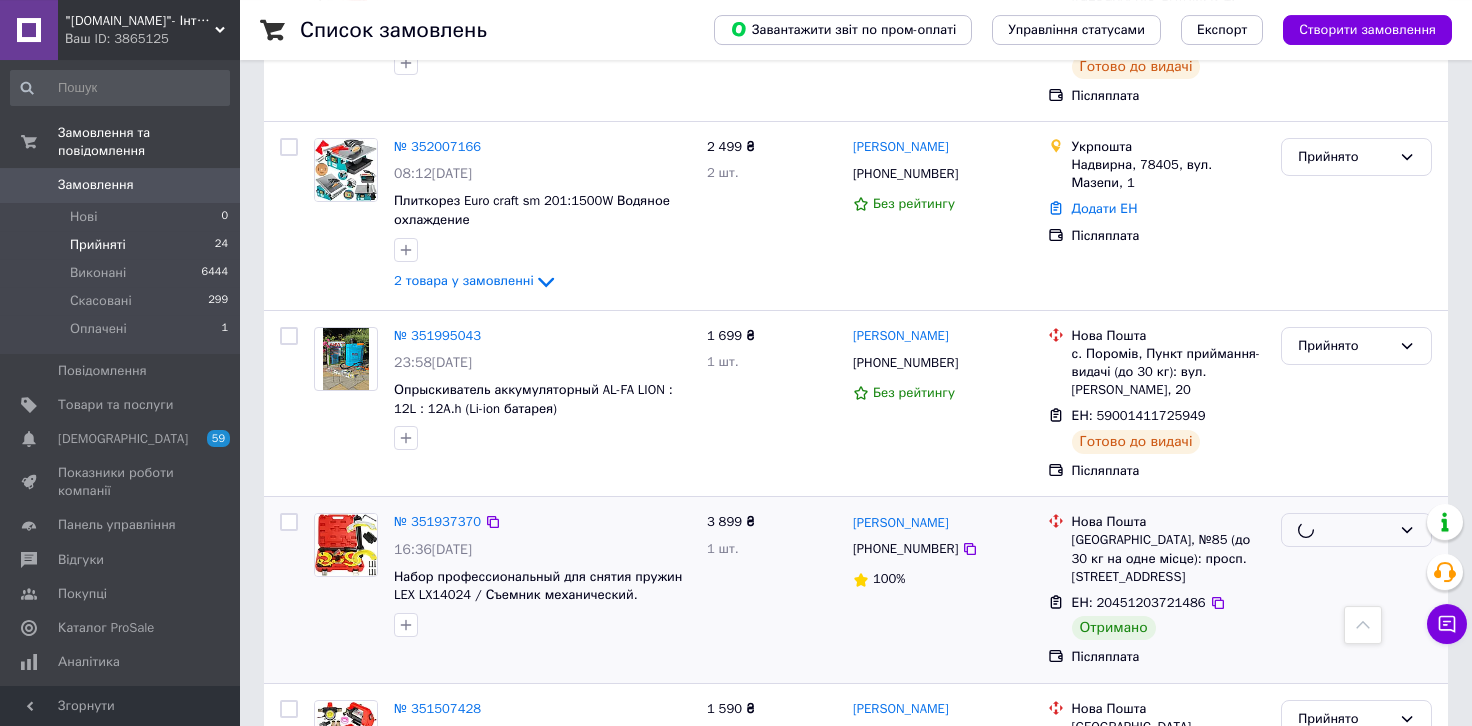 scroll, scrollTop: 3308, scrollLeft: 0, axis: vertical 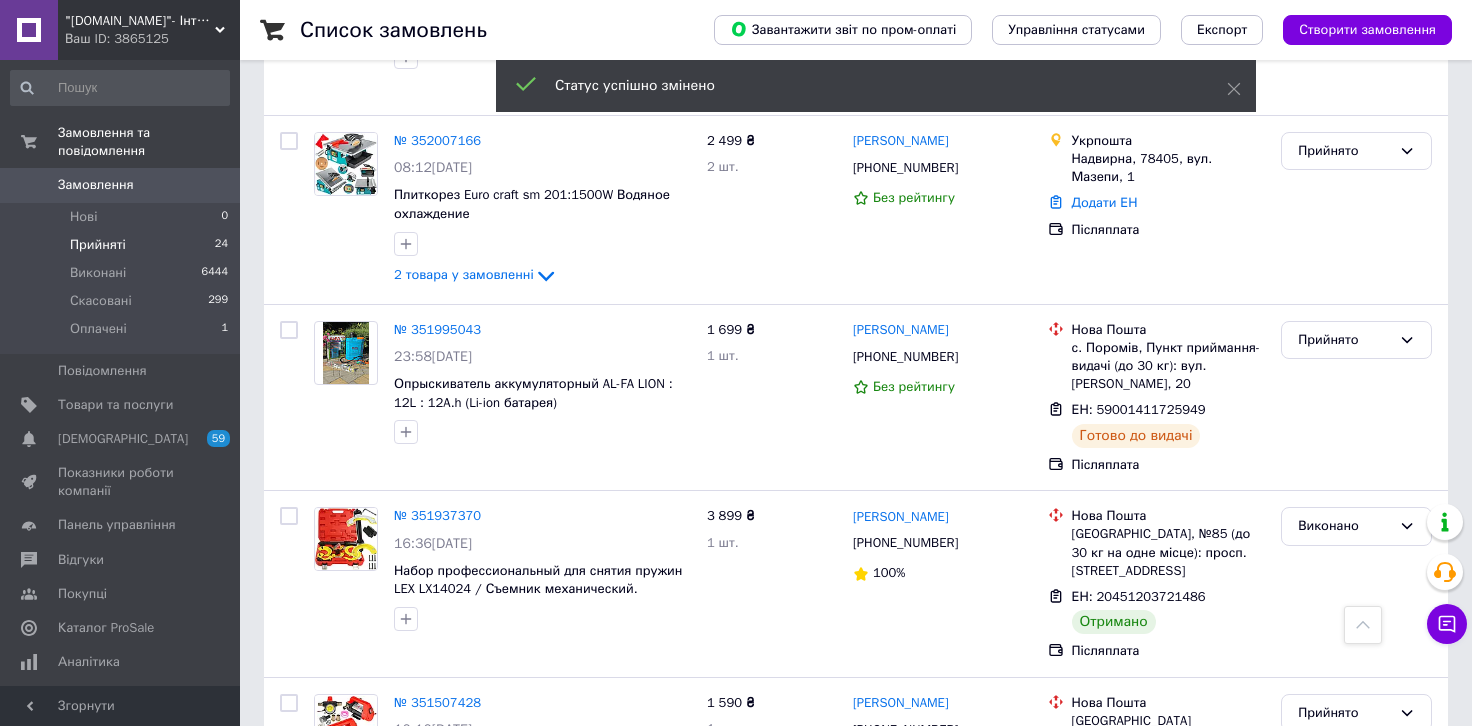 click on "2" at bounding box center (327, 910) 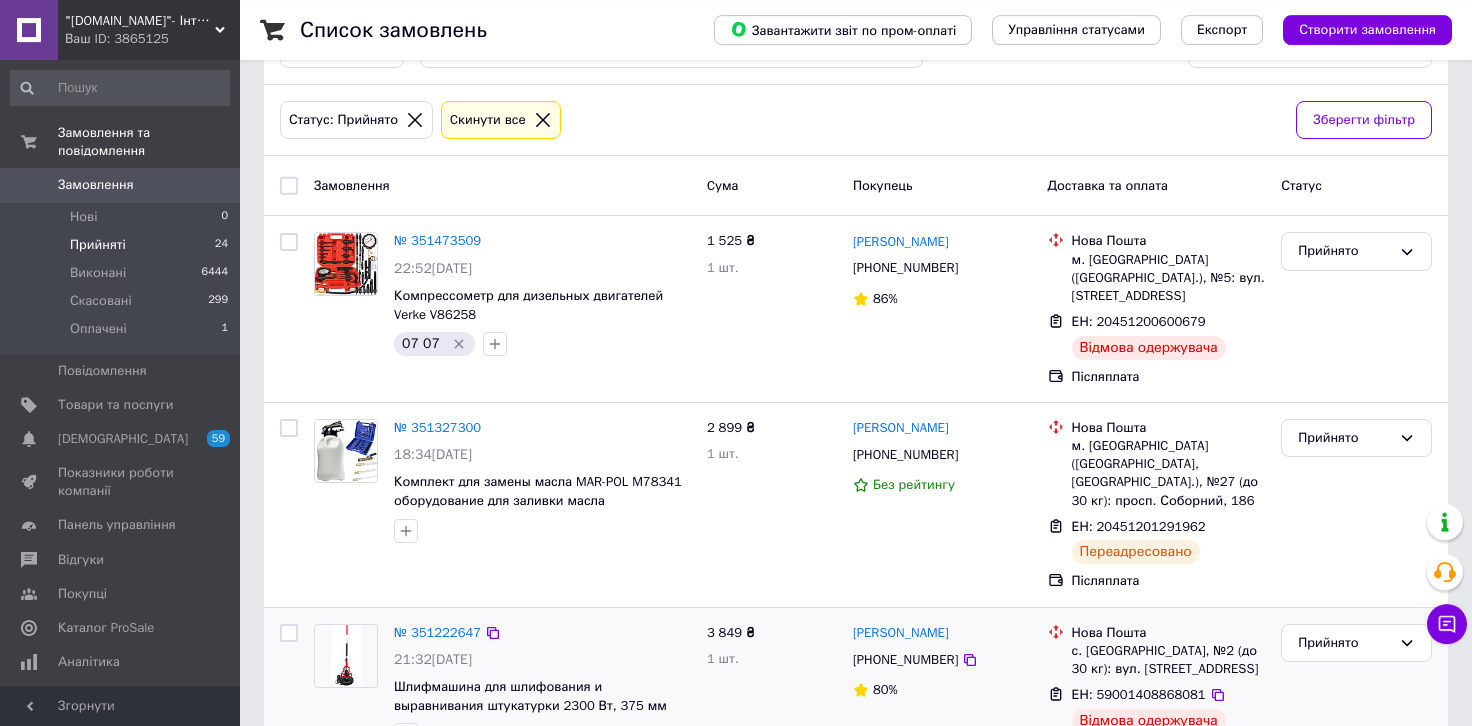 scroll, scrollTop: 220, scrollLeft: 0, axis: vertical 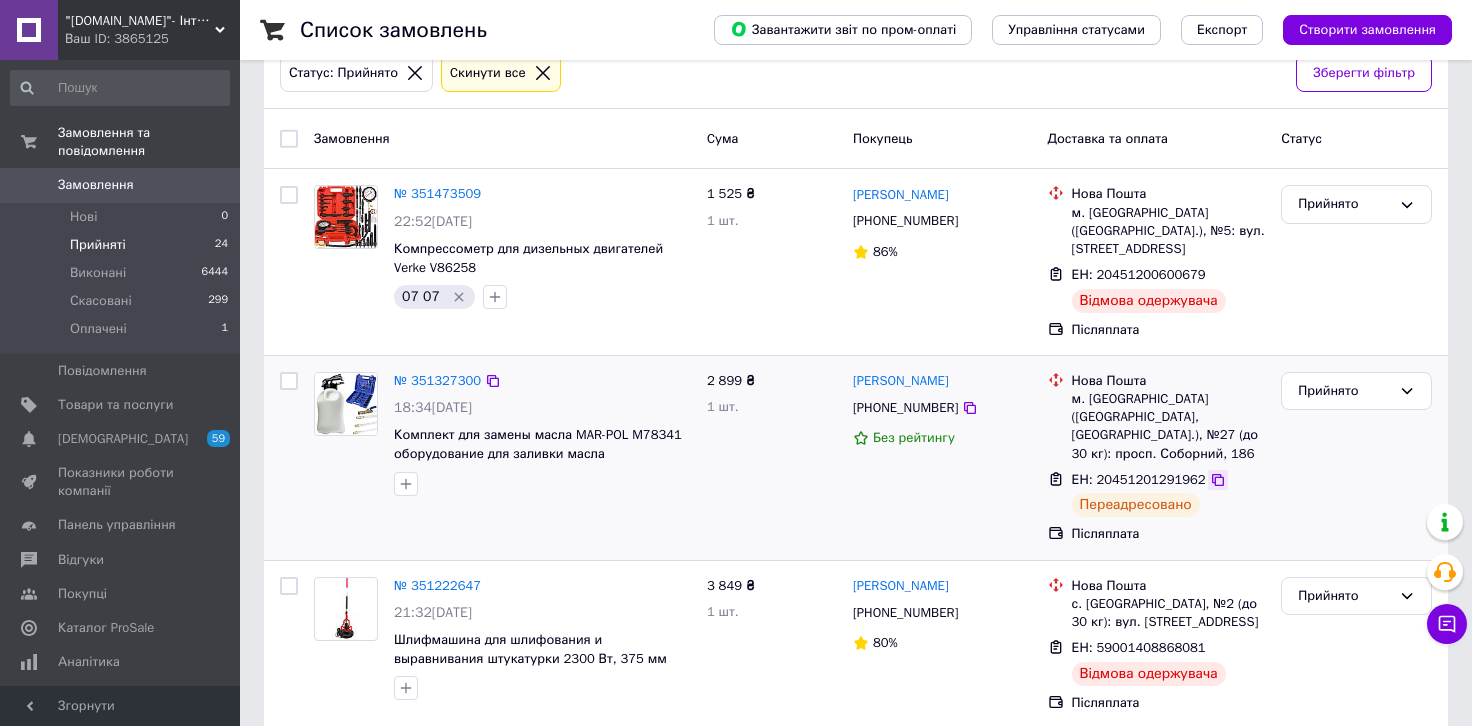 click 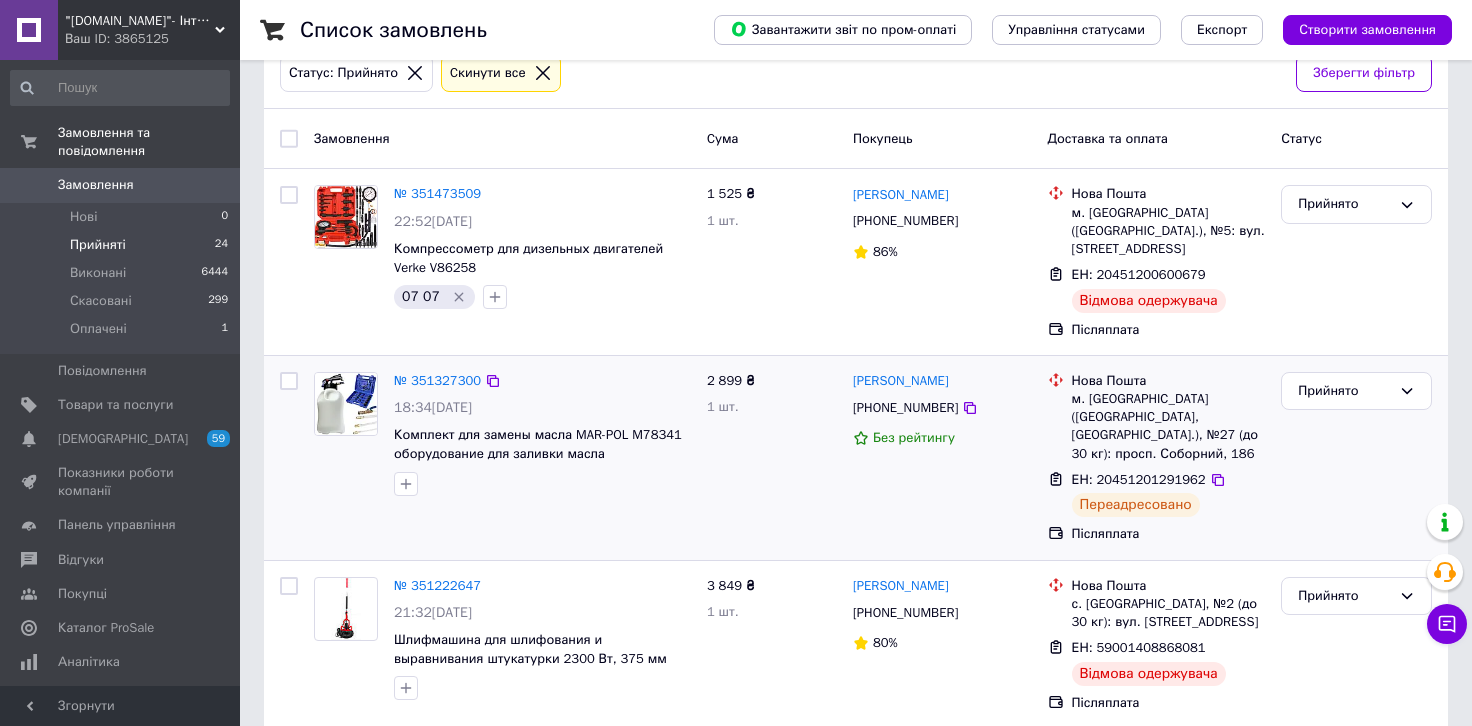 click on "Нова Пошта м. Запоріжжя (Запорізька обл., Запорізький р-н.), №27 (до 30 кг): просп. Соборний, 186 ЕН: 20451201291962 Переадресовано Післяплата" at bounding box center [1157, 458] 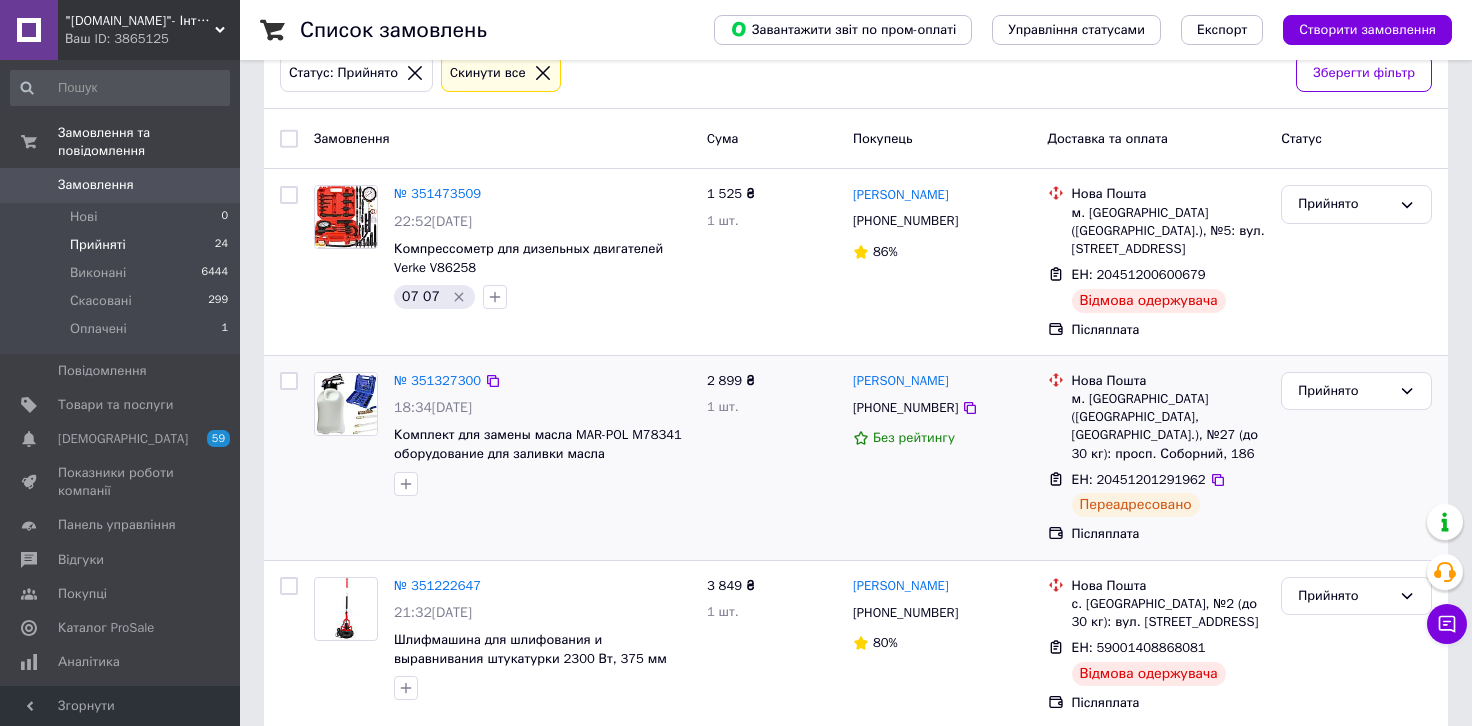 scroll, scrollTop: 456, scrollLeft: 0, axis: vertical 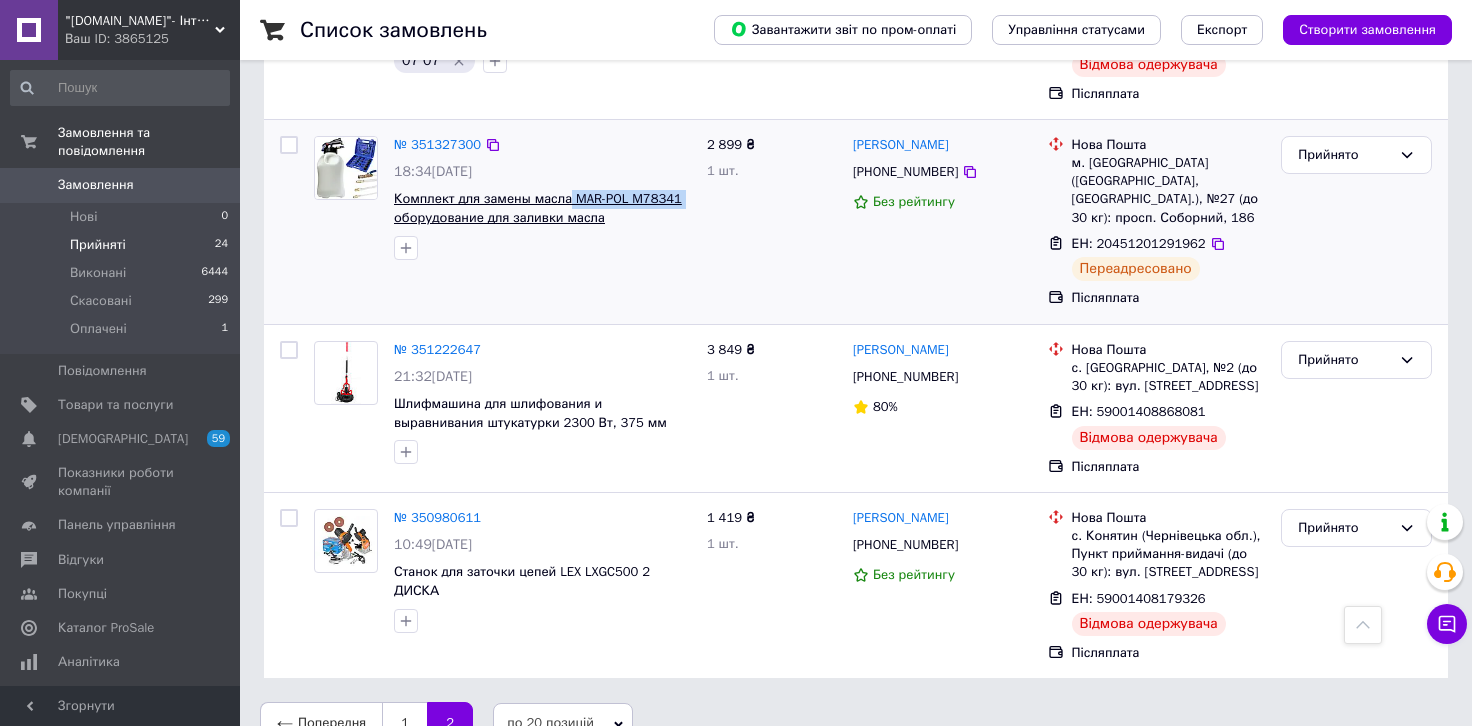 drag, startPoint x: 679, startPoint y: 179, endPoint x: 563, endPoint y: 172, distance: 116.21101 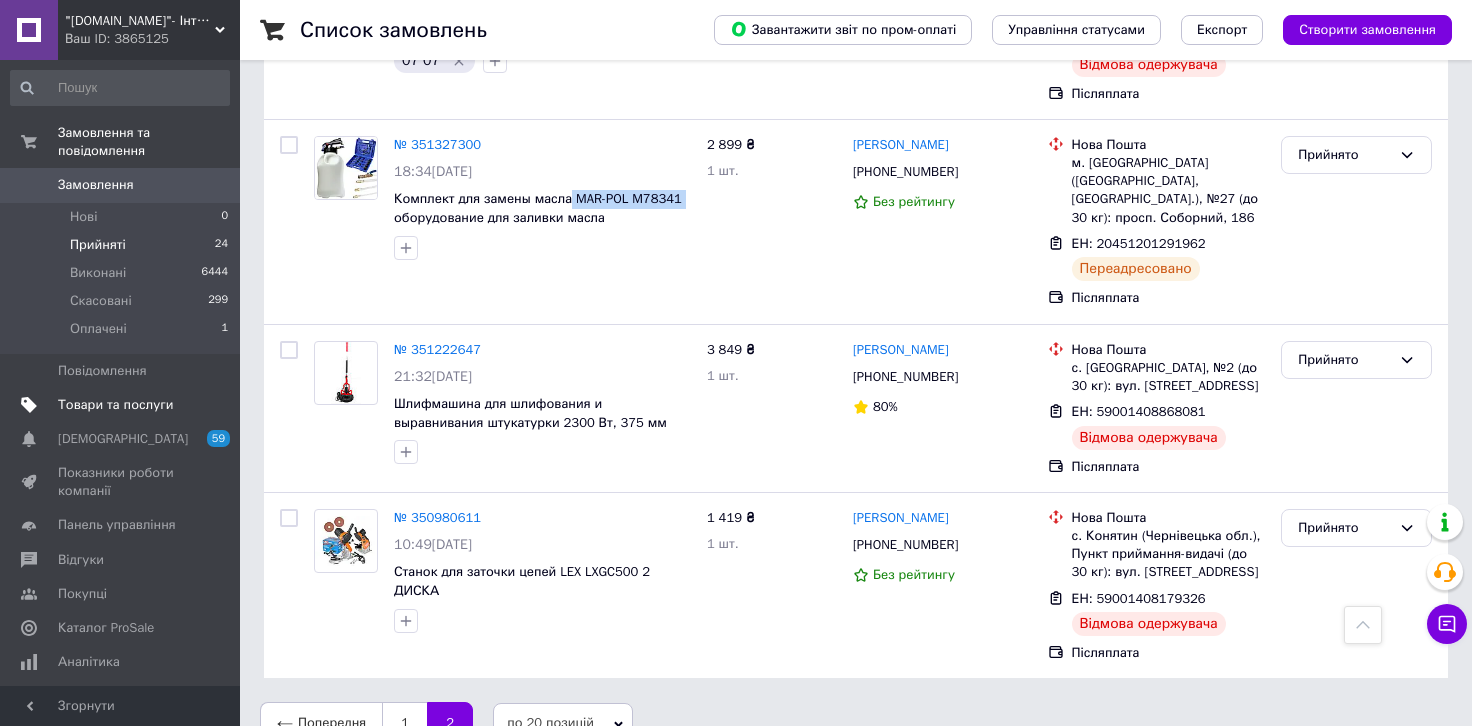 click on "Товари та послуги" at bounding box center (121, 405) 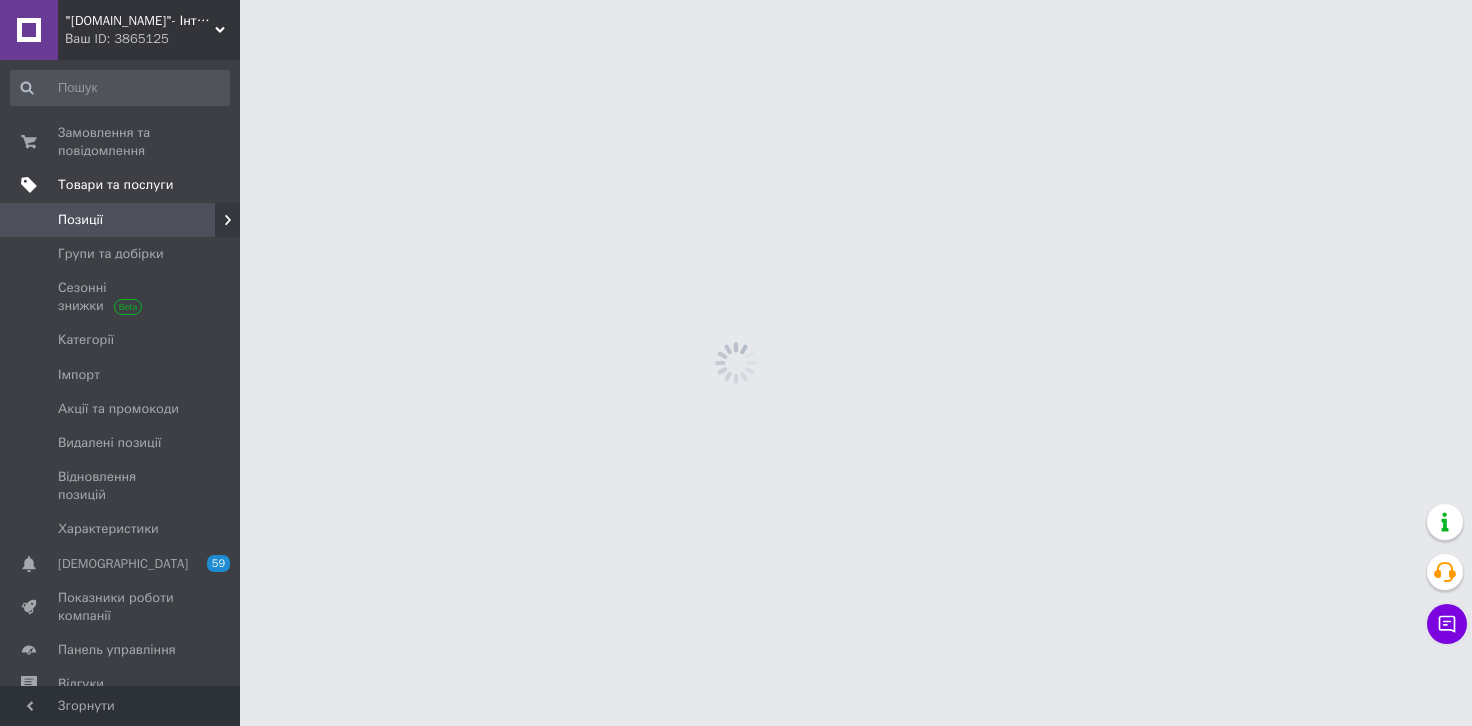 scroll, scrollTop: 0, scrollLeft: 0, axis: both 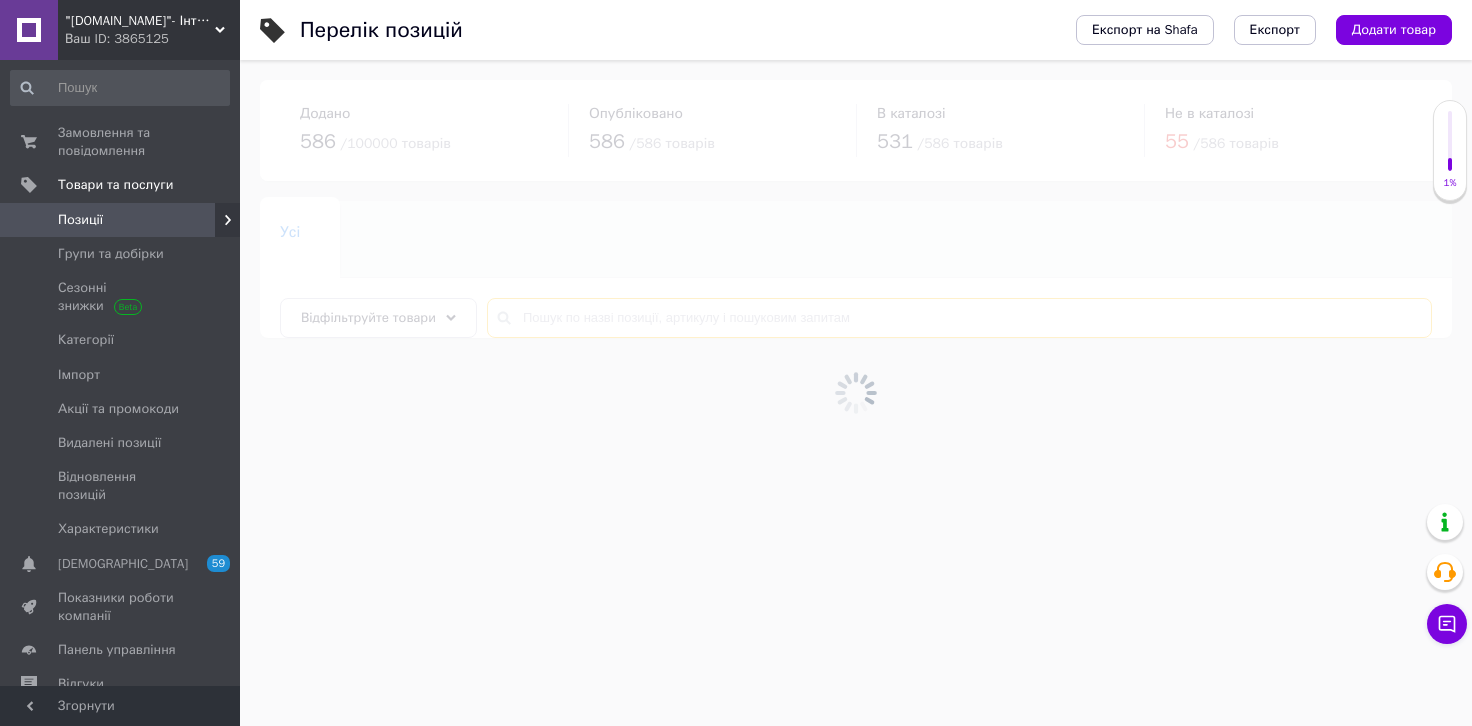 click at bounding box center [959, 318] 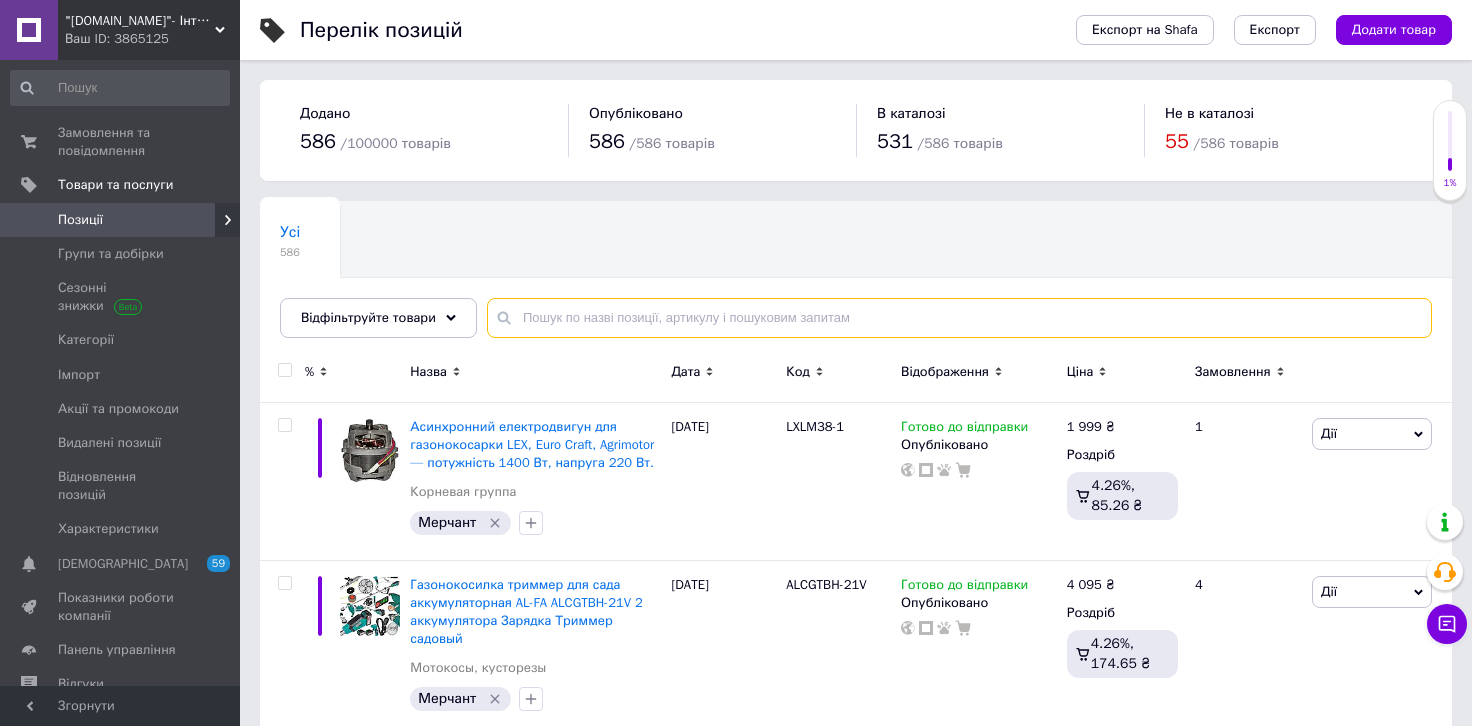 paste on "LEX LXRH29" 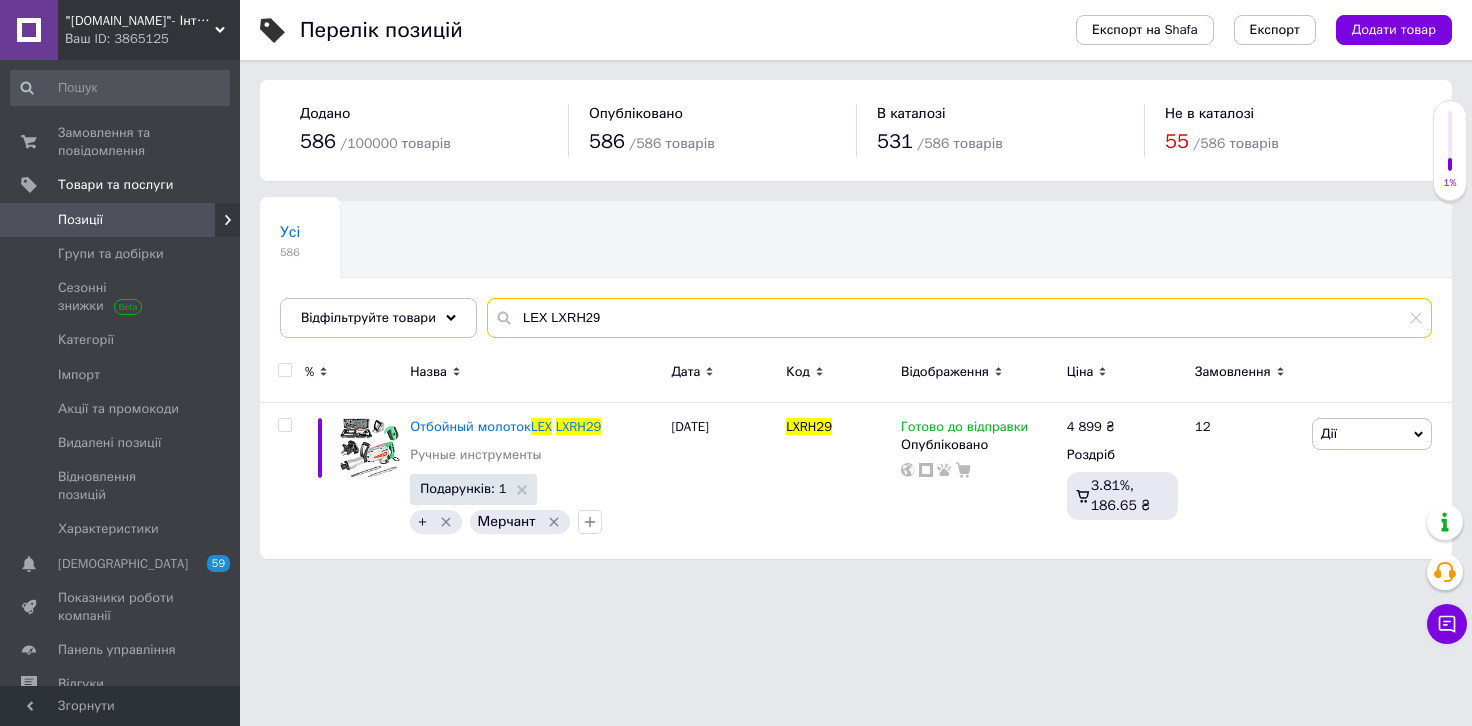 type on "LEX LXRH29" 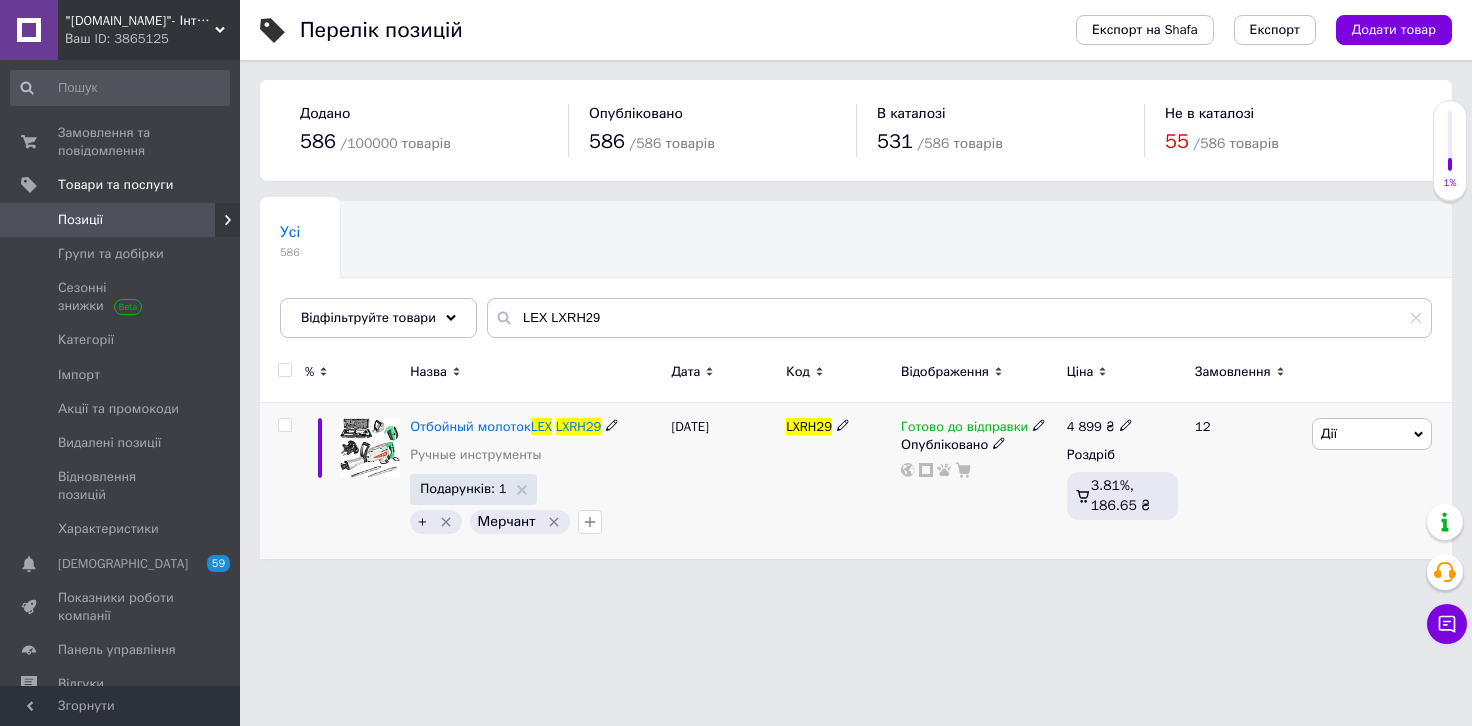 click 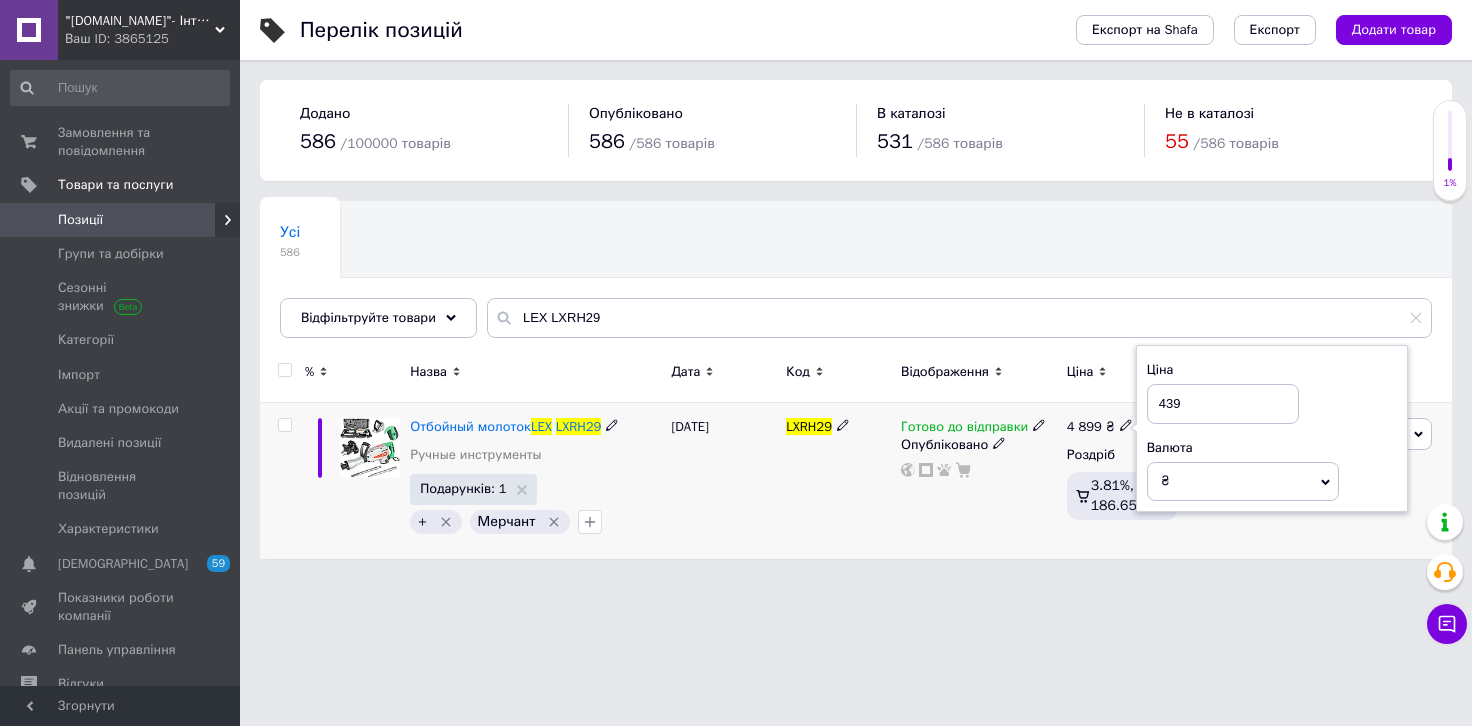 type on "4399" 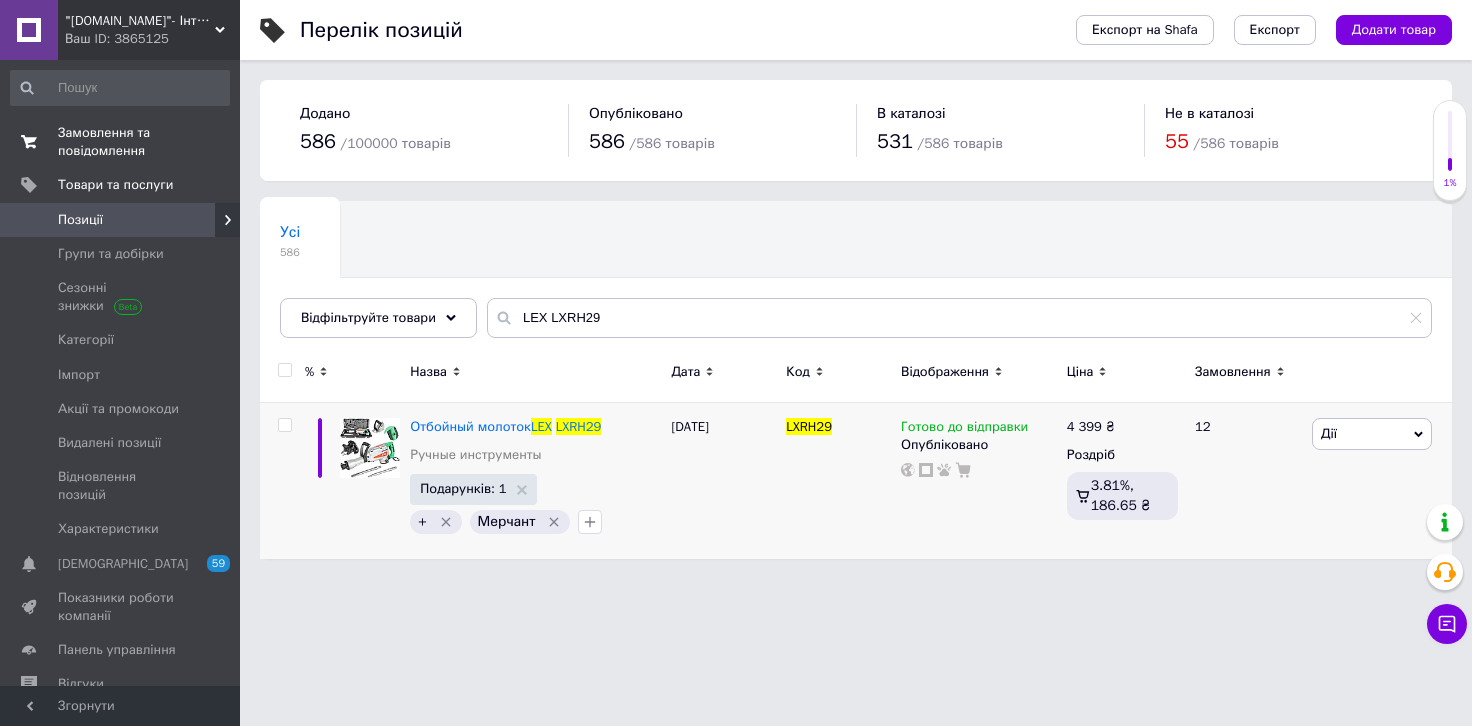 click on "Замовлення та повідомлення" at bounding box center [121, 142] 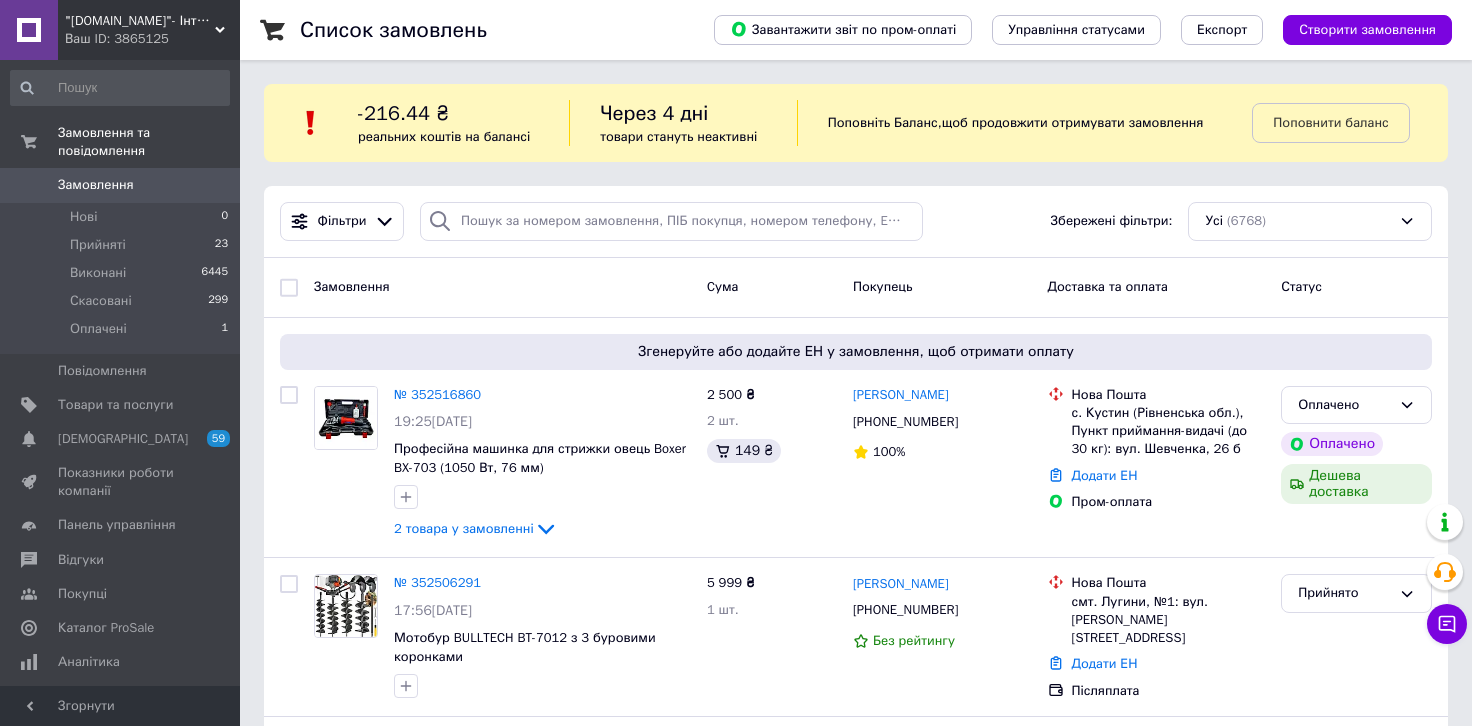 click on ""[DOMAIN_NAME]"- Інтернет-магазин" at bounding box center [140, 21] 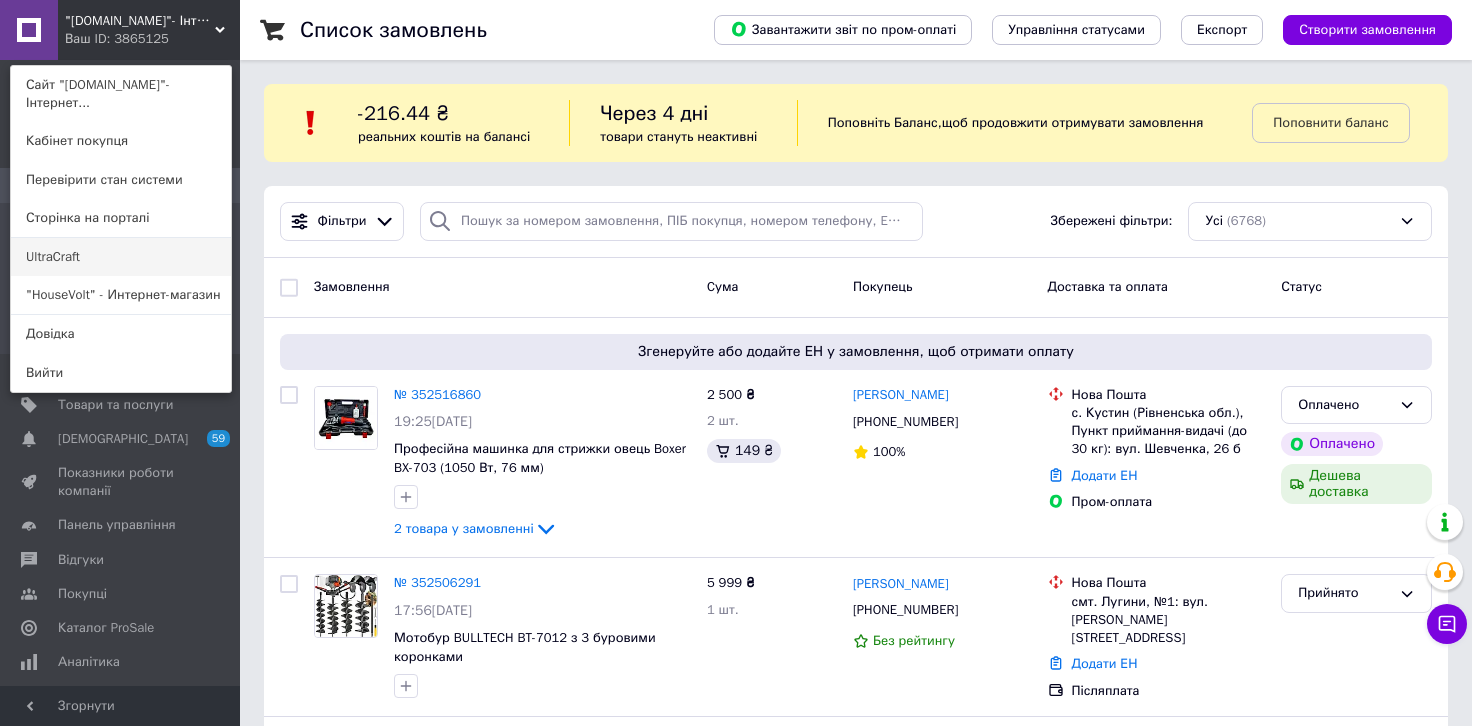 click on "UltraCraft" at bounding box center [121, 257] 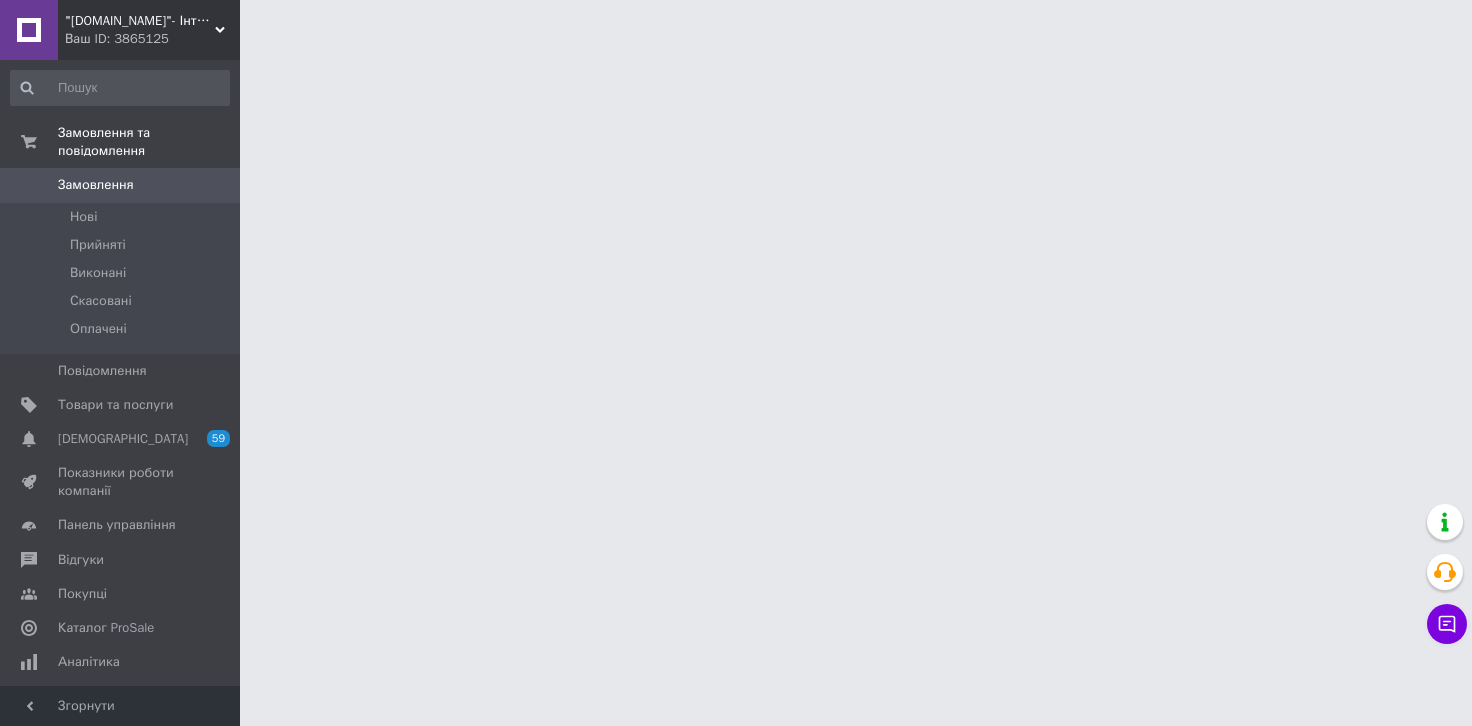 scroll, scrollTop: 0, scrollLeft: 0, axis: both 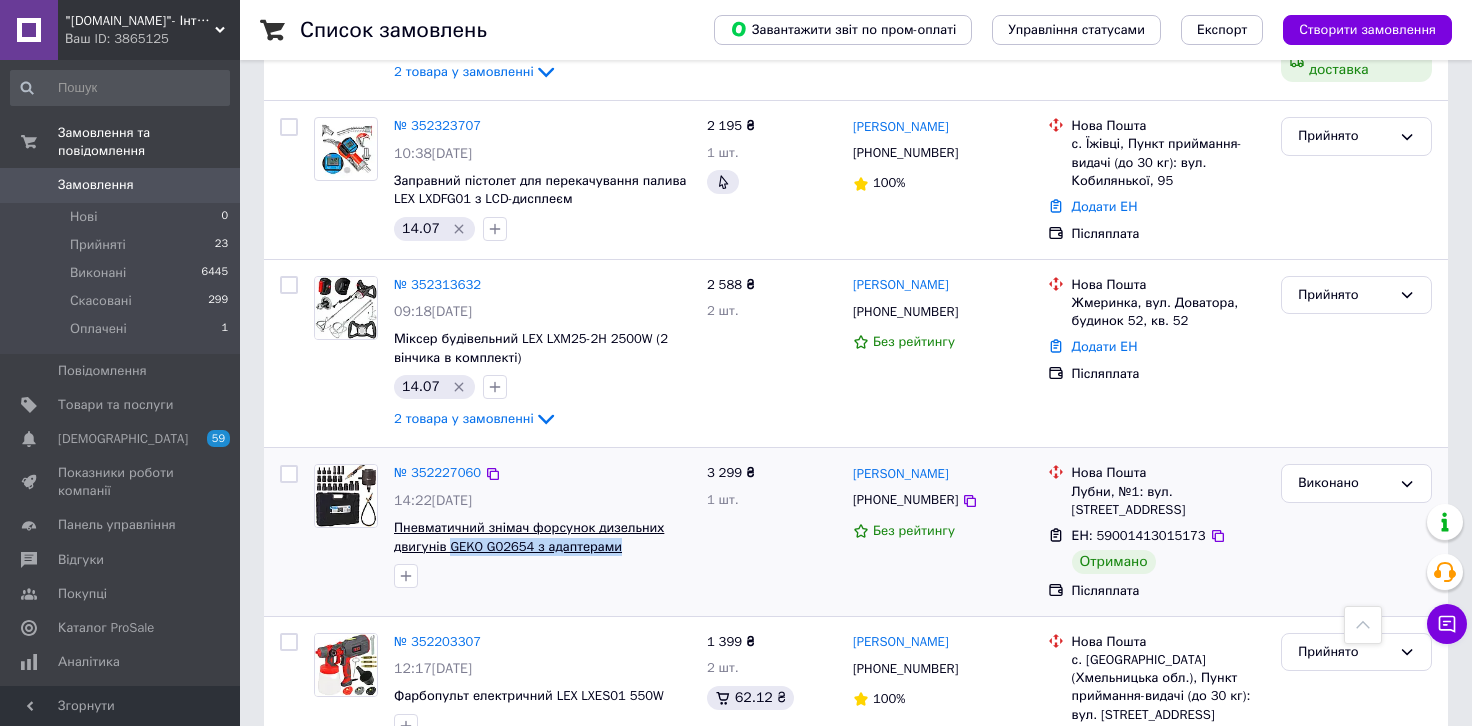 drag, startPoint x: 623, startPoint y: 407, endPoint x: 449, endPoint y: 403, distance: 174.04597 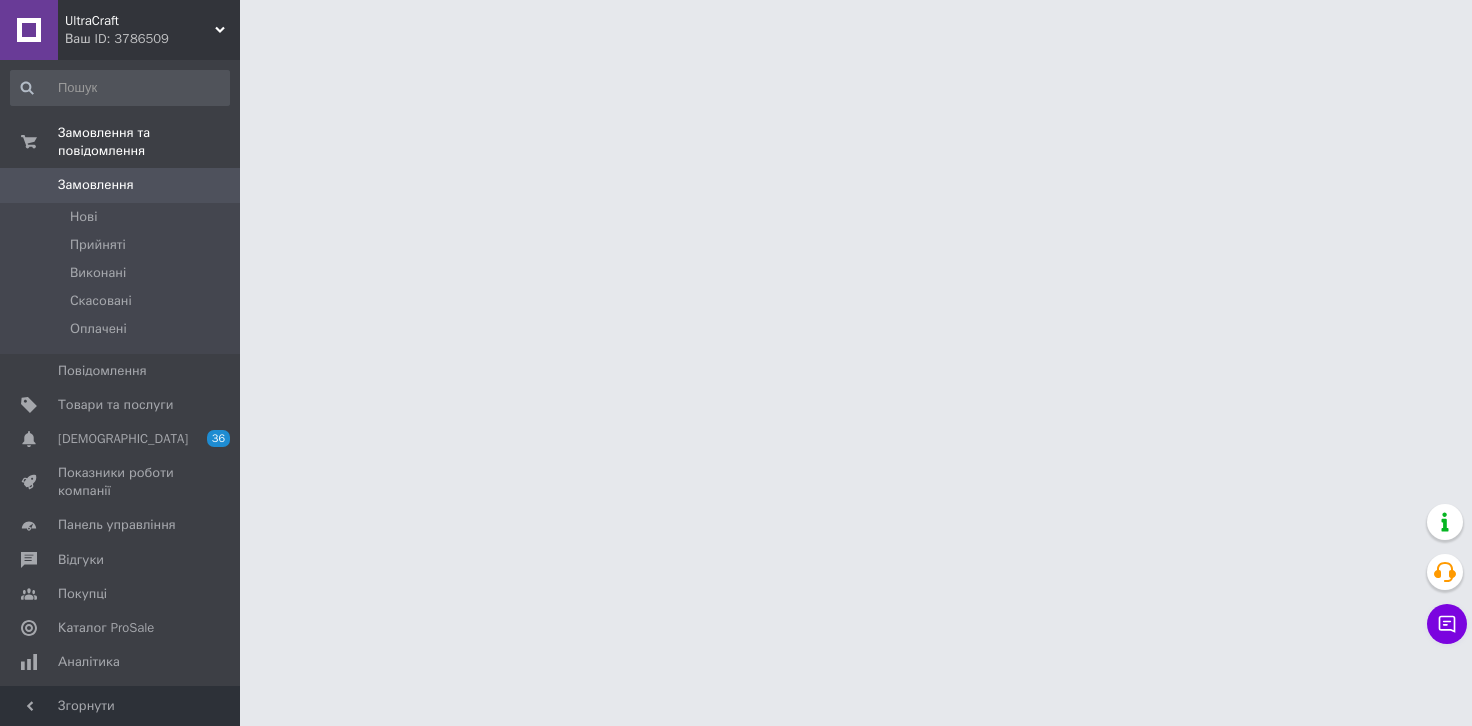 scroll, scrollTop: 0, scrollLeft: 0, axis: both 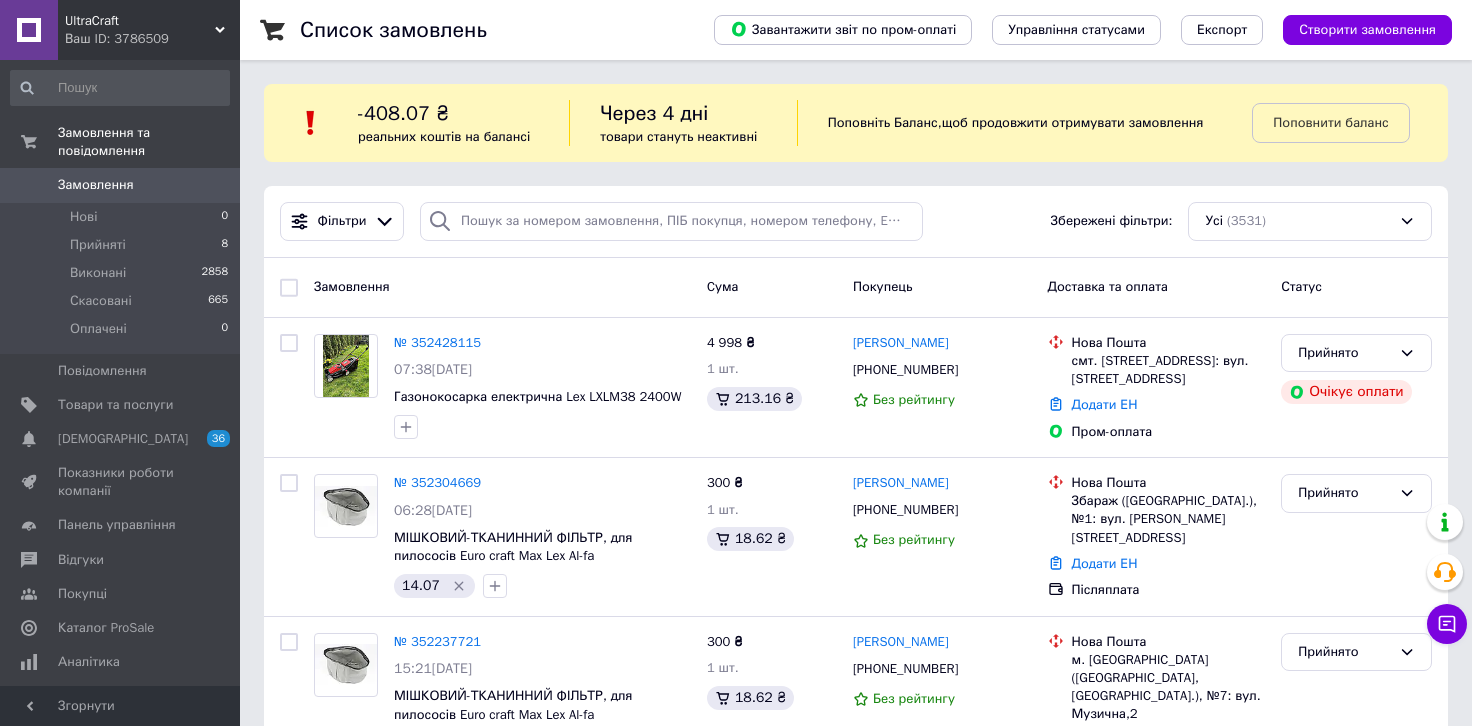 click on "UltraCraft" at bounding box center [140, 21] 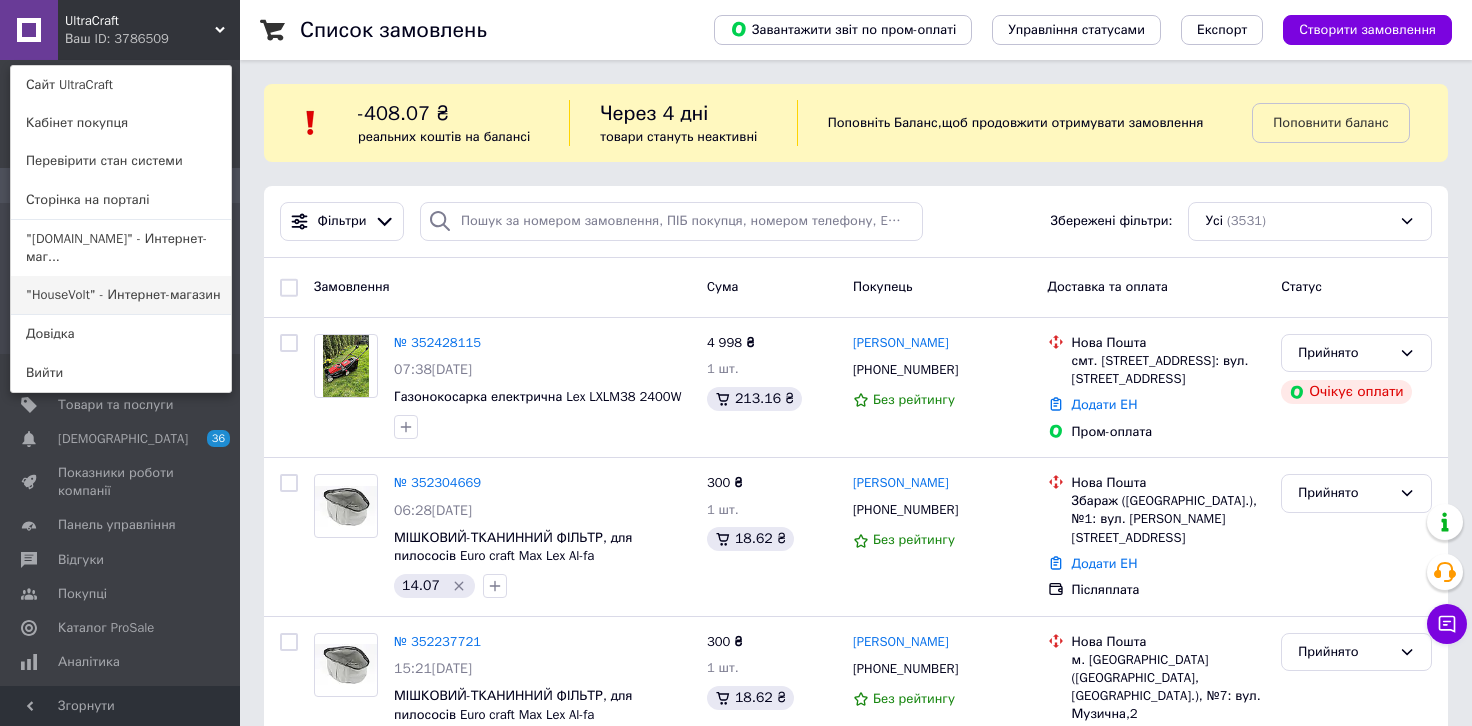 click on ""HouseVolt" - Интернет-магазин" at bounding box center [121, 295] 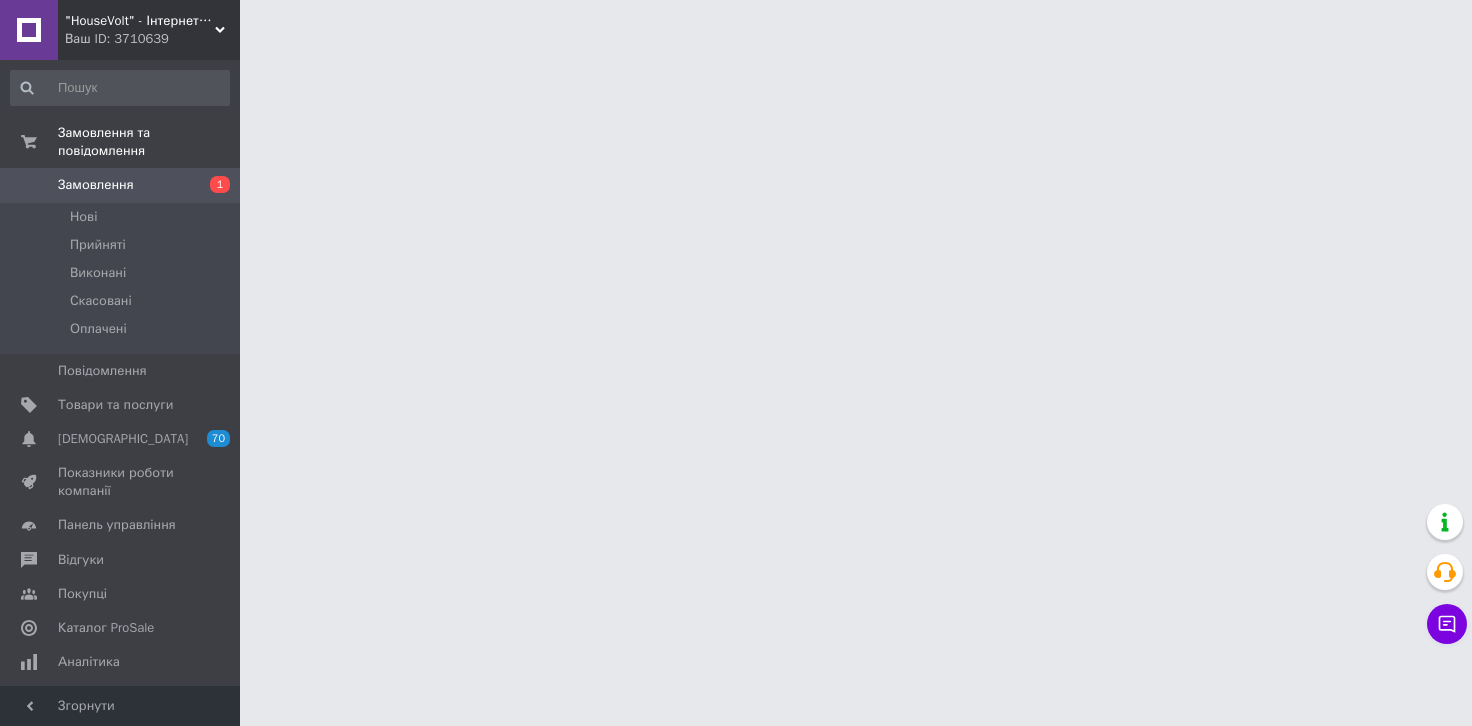 scroll, scrollTop: 0, scrollLeft: 0, axis: both 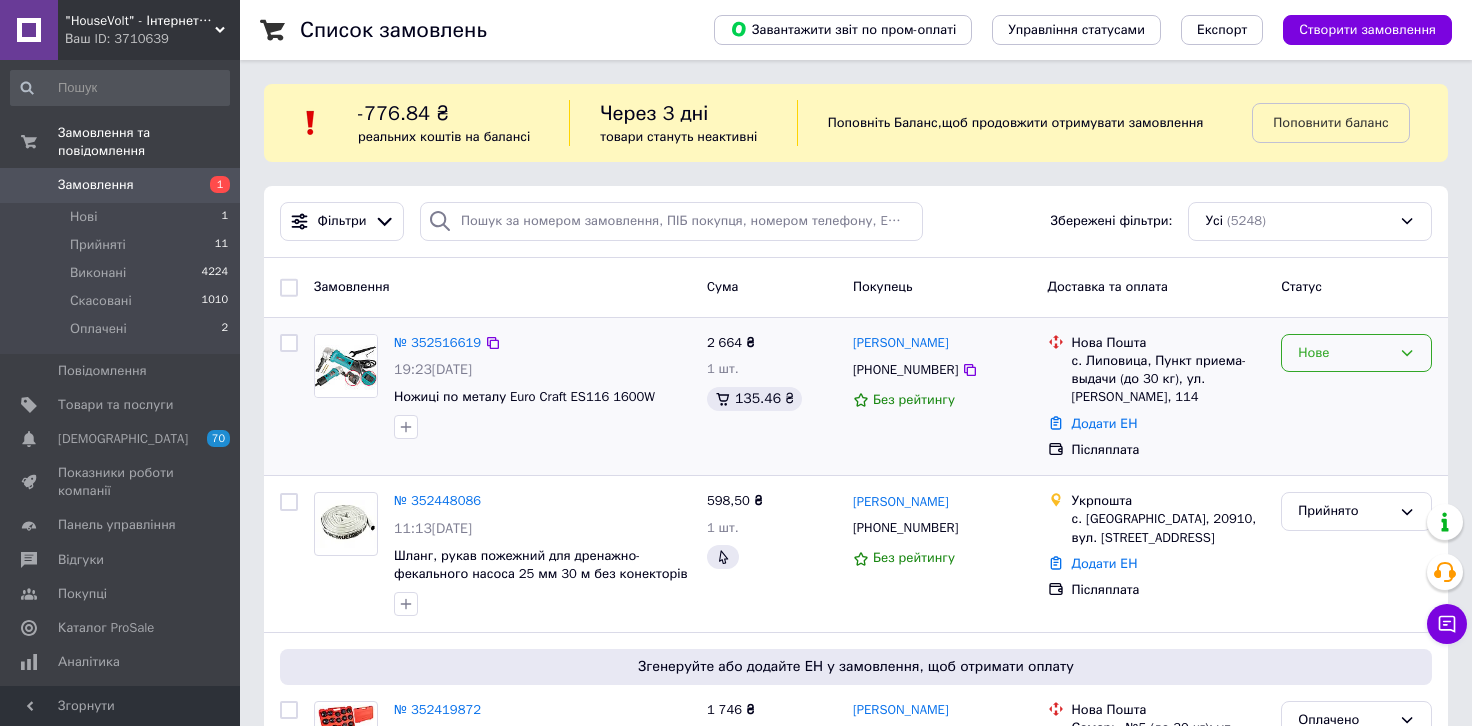 click on "Нове" at bounding box center (1356, 353) 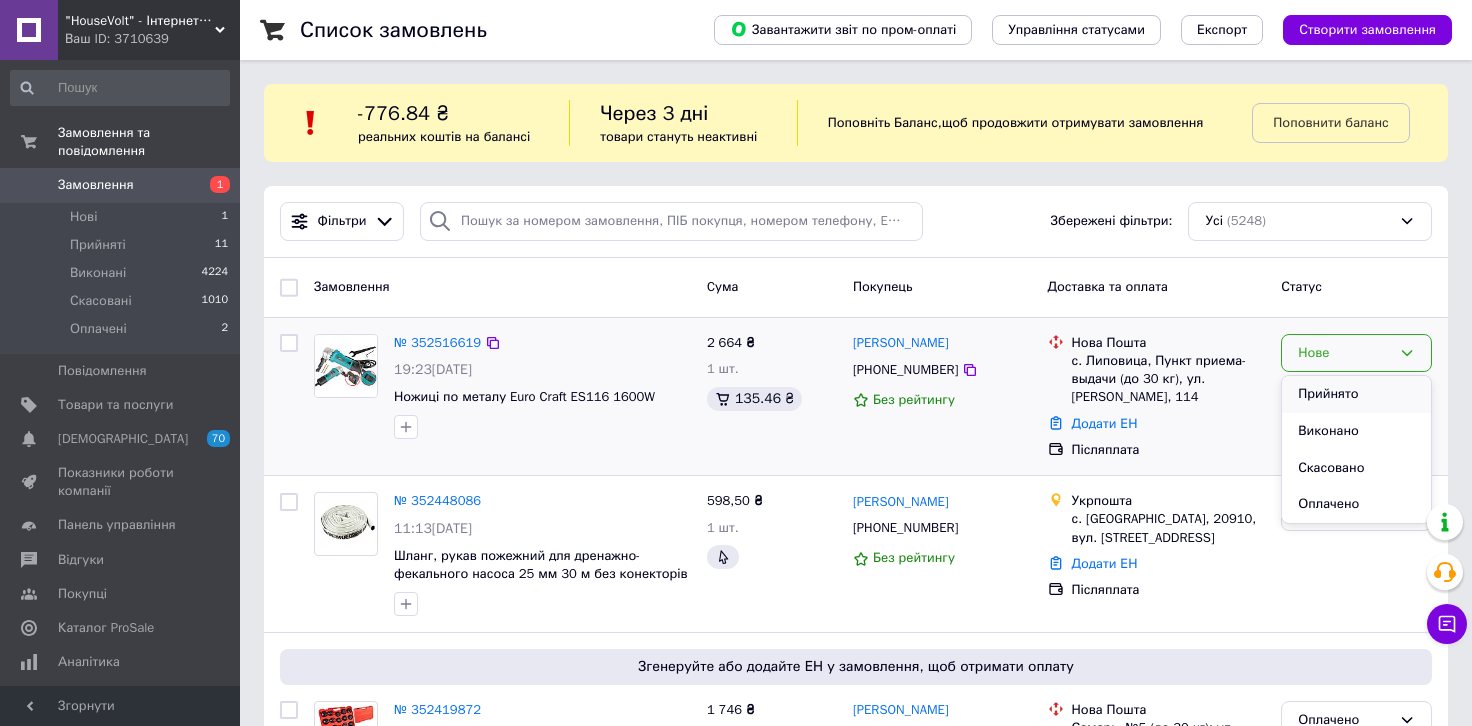 click on "Прийнято" at bounding box center (1356, 394) 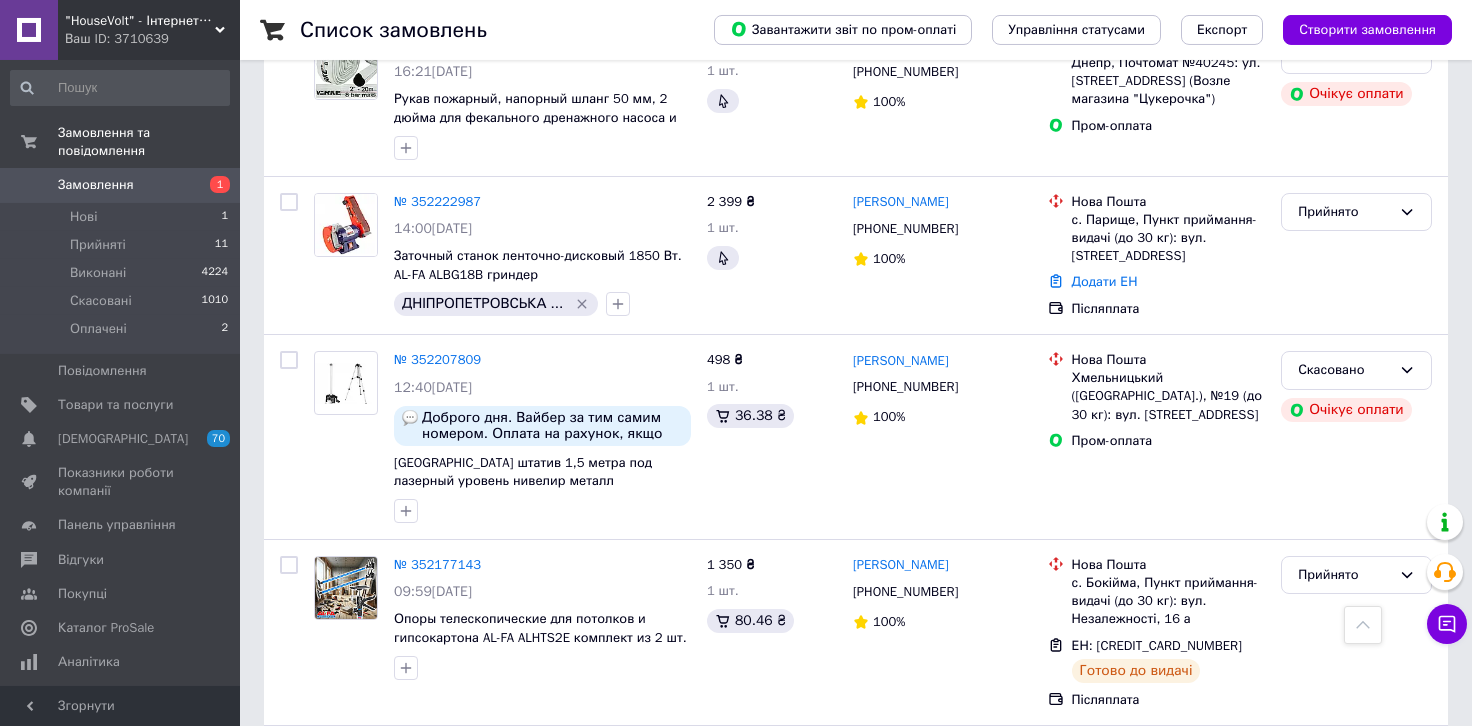 scroll, scrollTop: 1766, scrollLeft: 0, axis: vertical 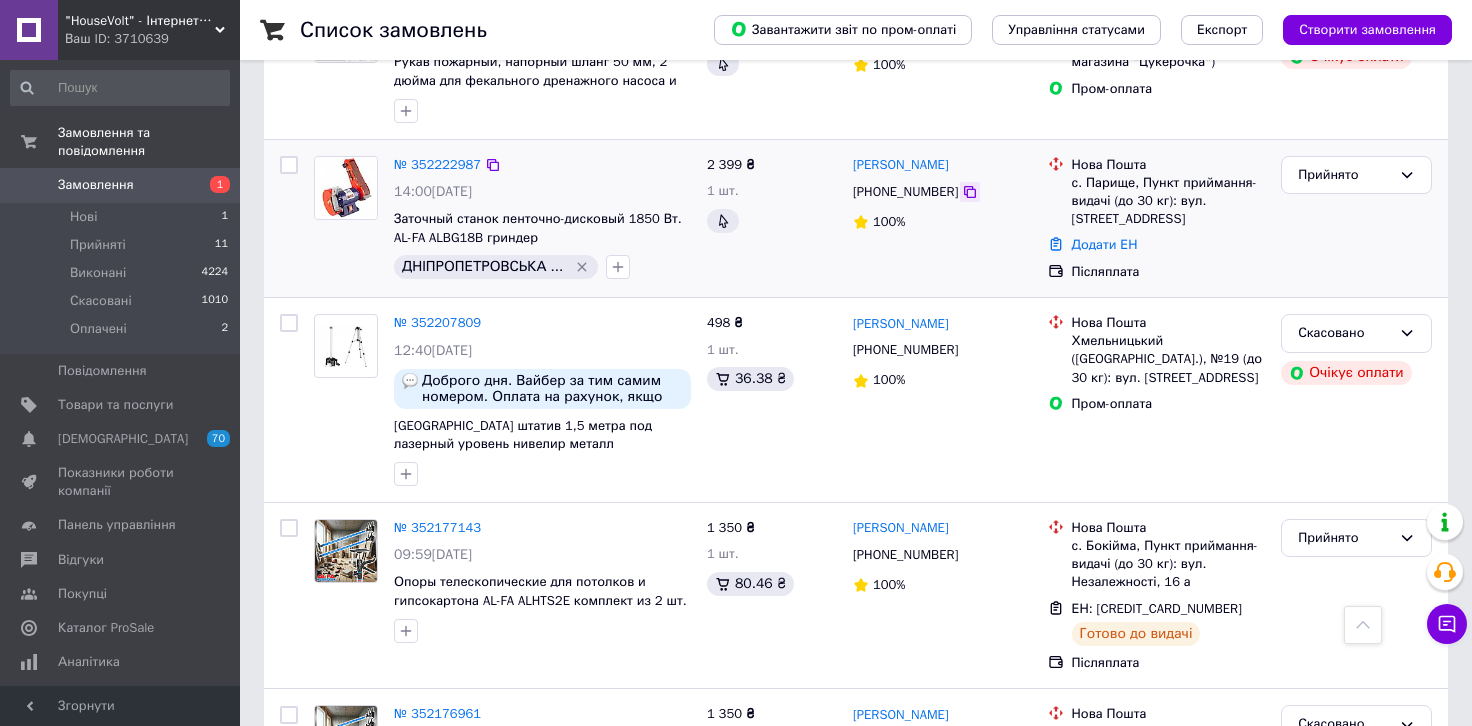 click 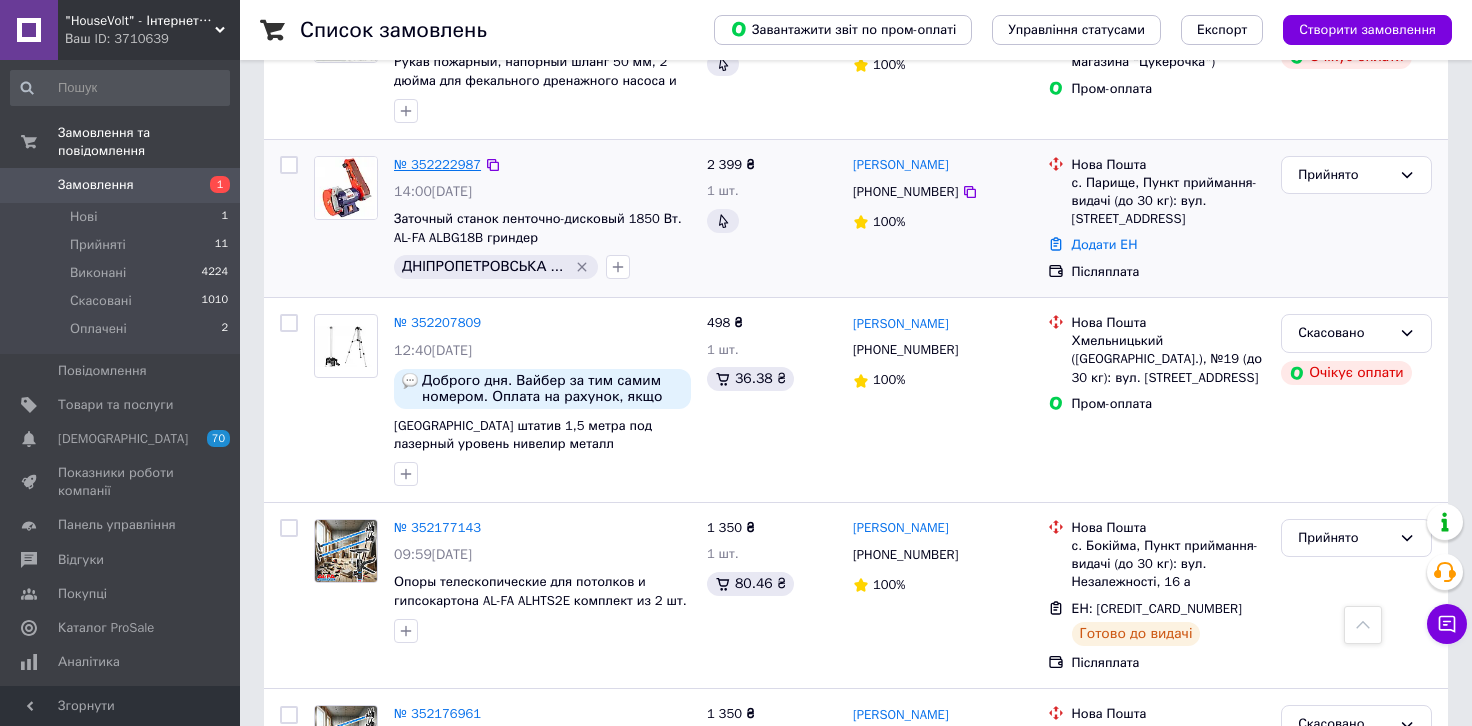 click on "№ 352222987" at bounding box center (437, 164) 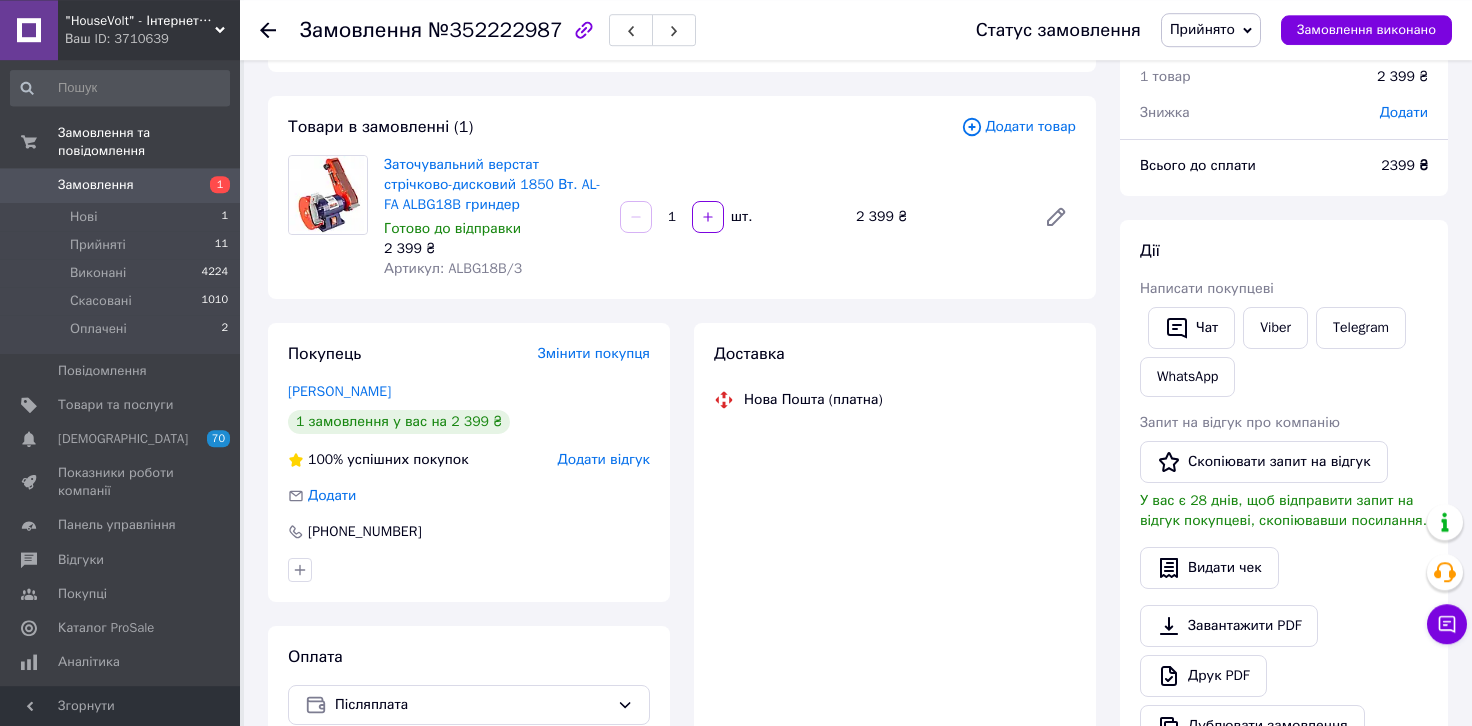 scroll, scrollTop: 441, scrollLeft: 0, axis: vertical 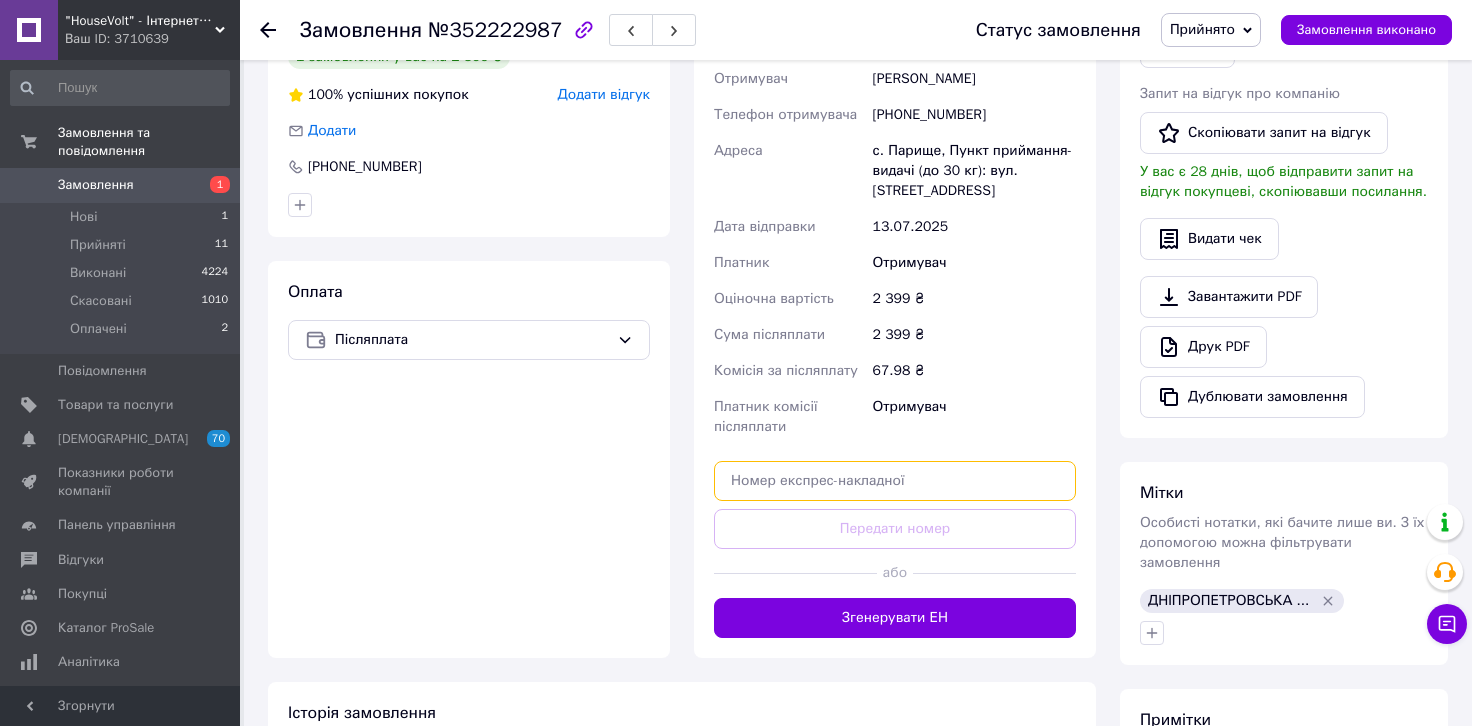 paste on "20451204305259" 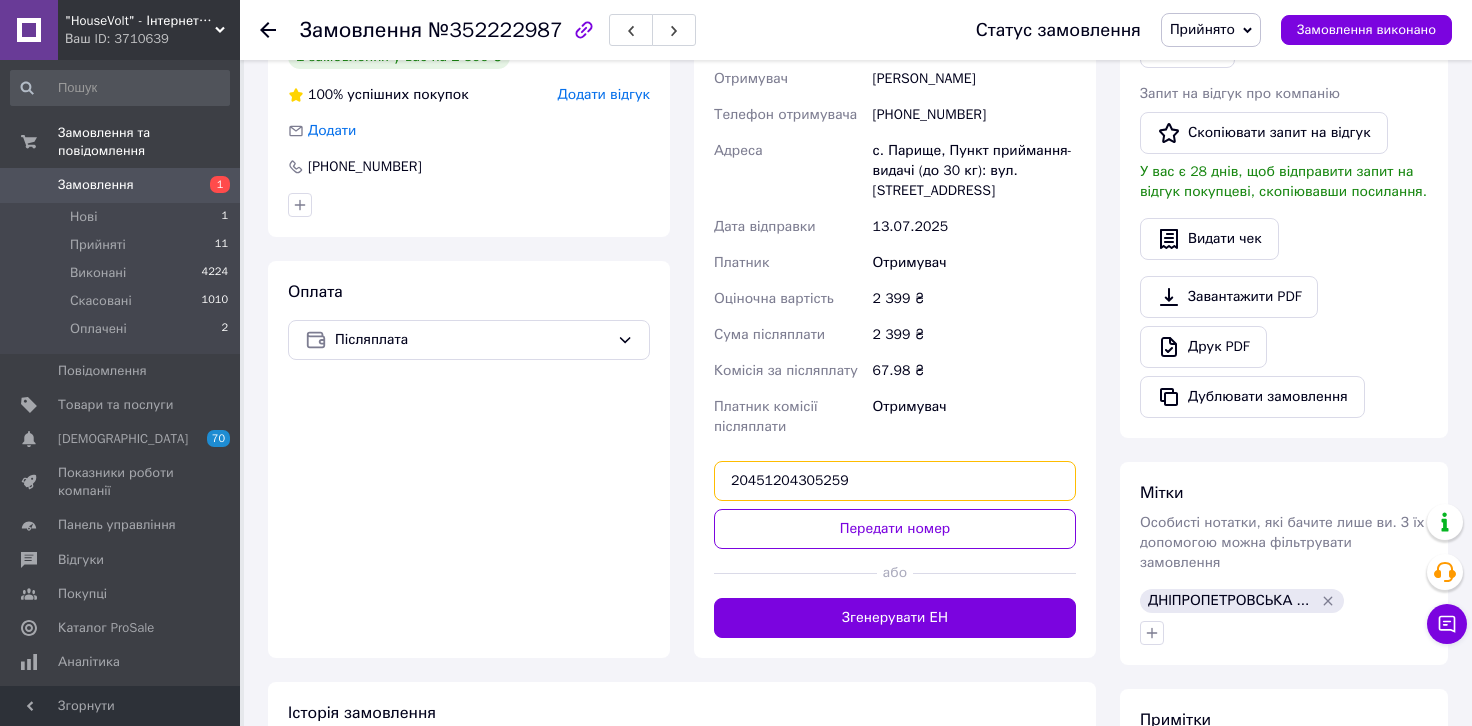 type on "20451204305259" 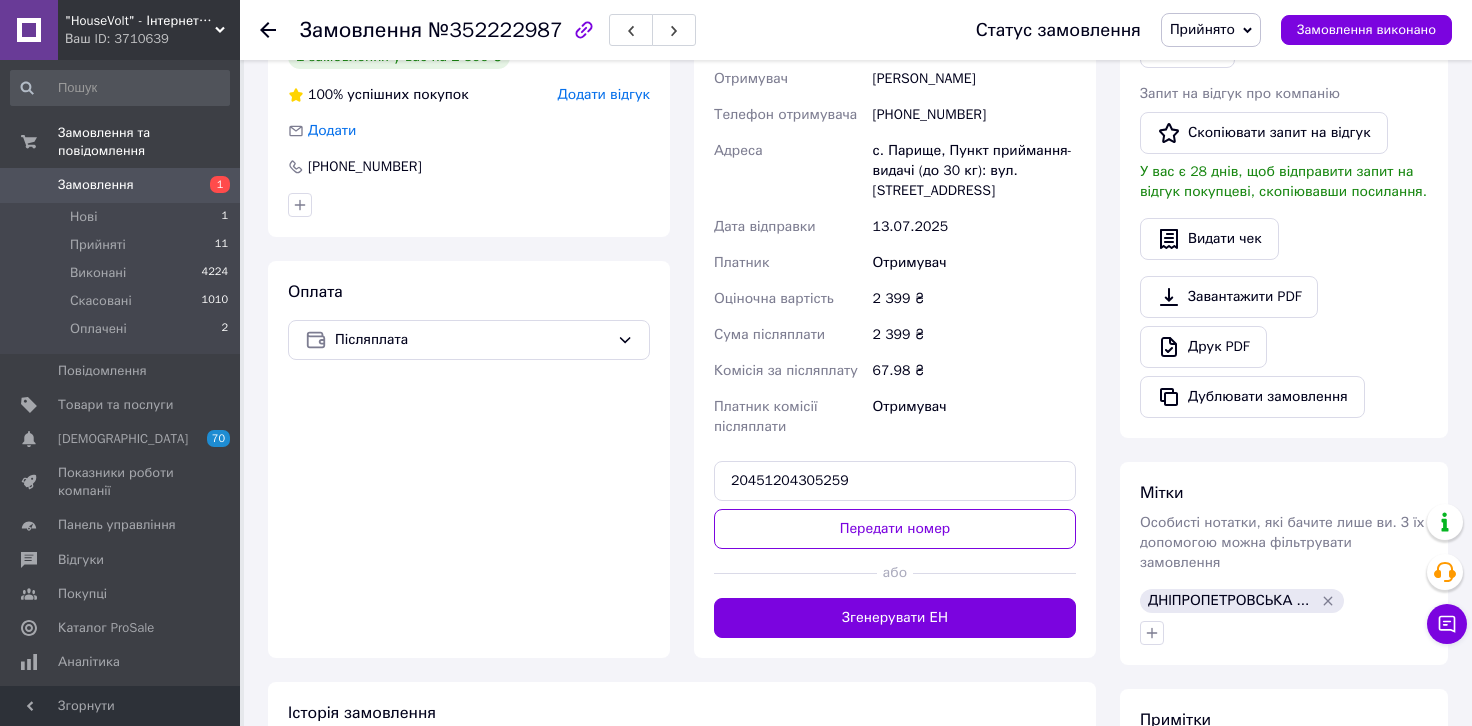 click at bounding box center (795, 573) 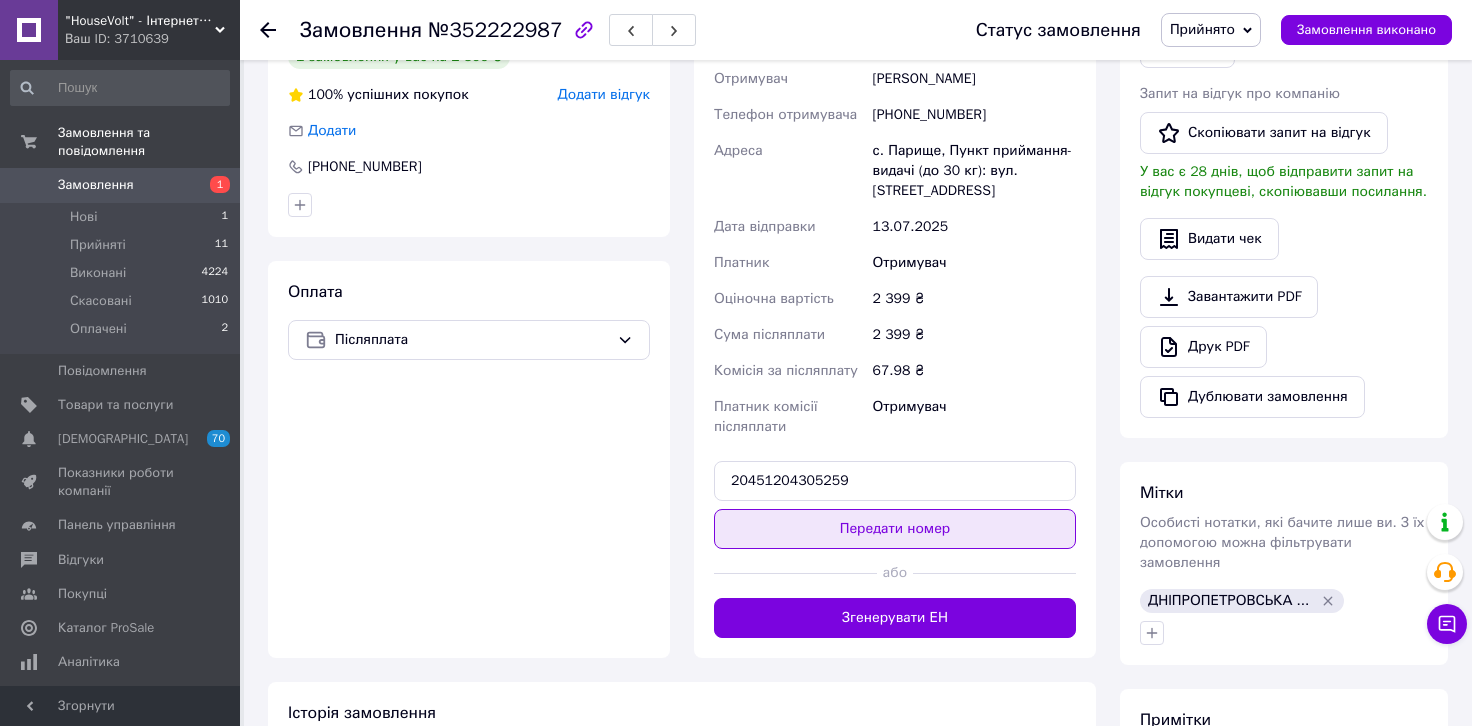 click on "Передати номер" at bounding box center (895, 529) 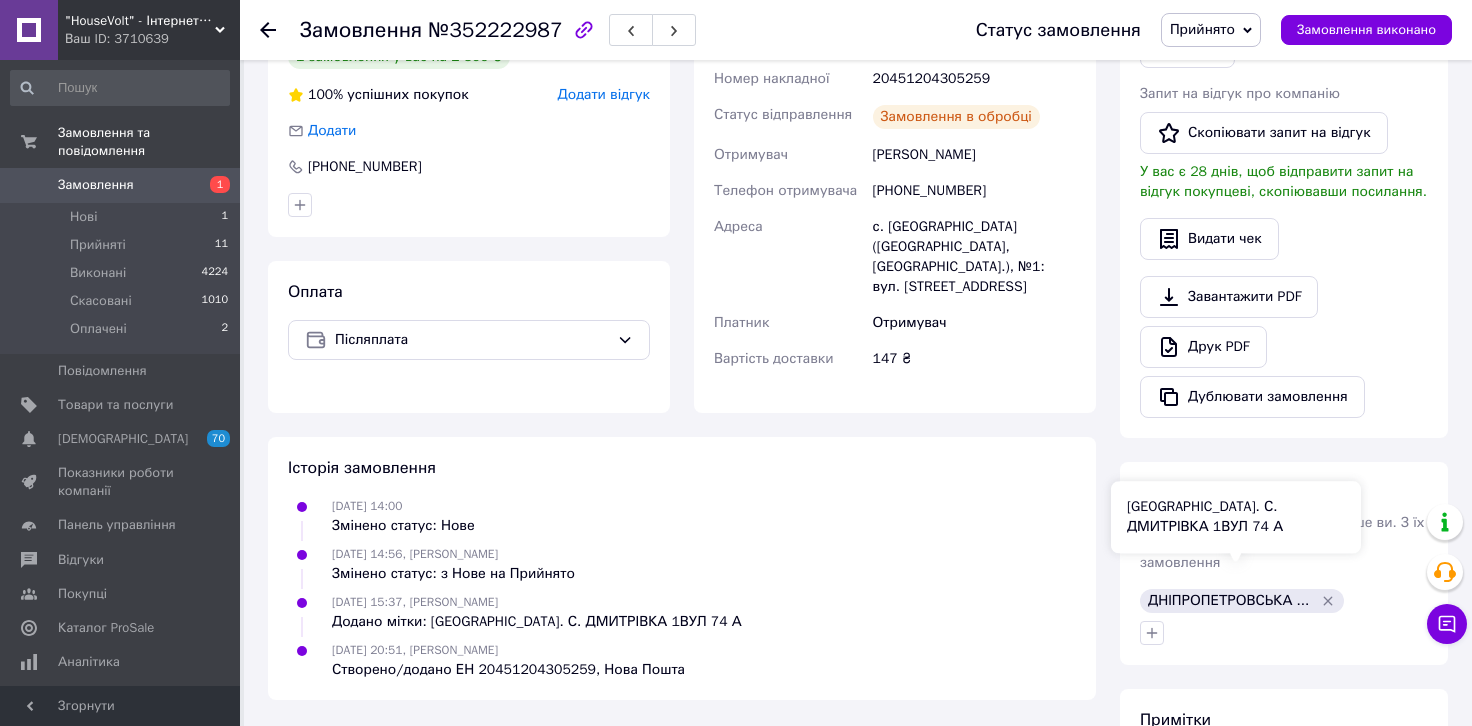 scroll, scrollTop: 0, scrollLeft: 0, axis: both 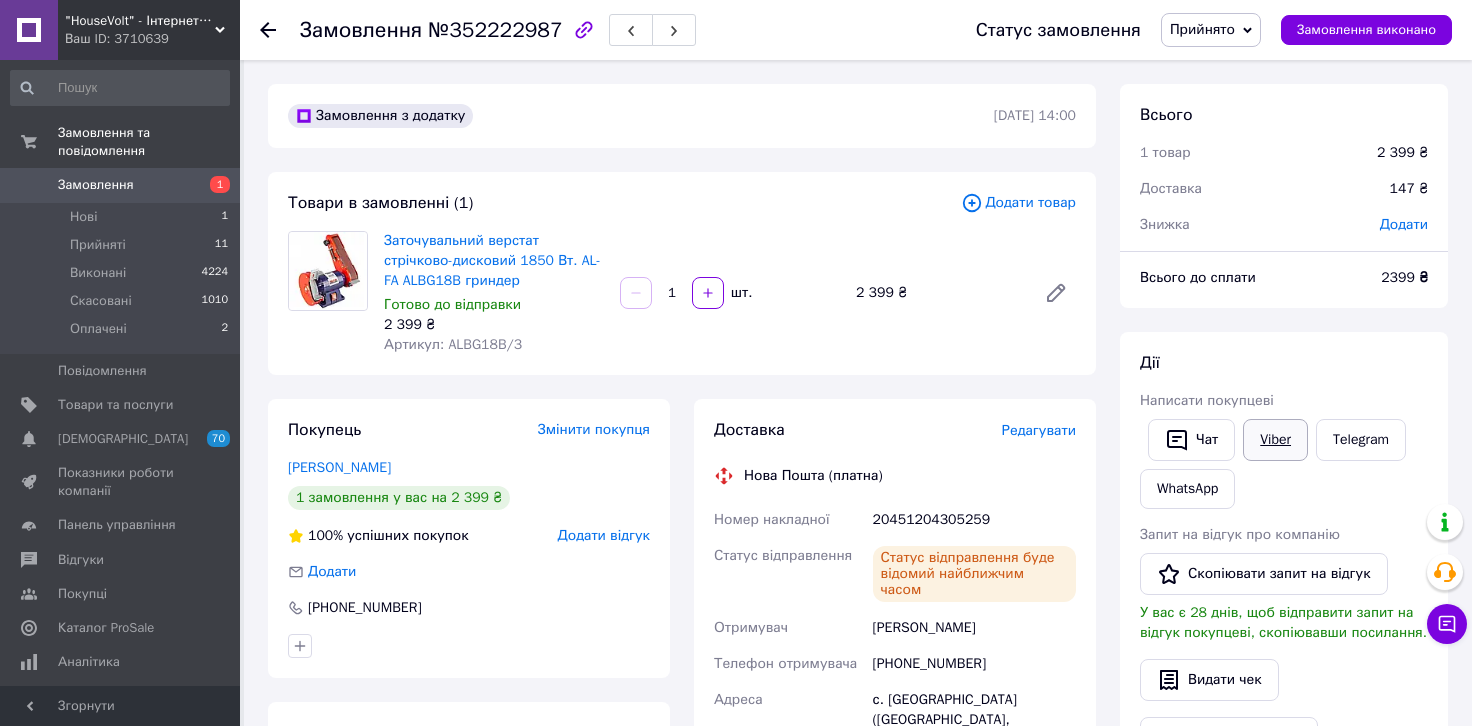 click on "Viber" at bounding box center [1275, 440] 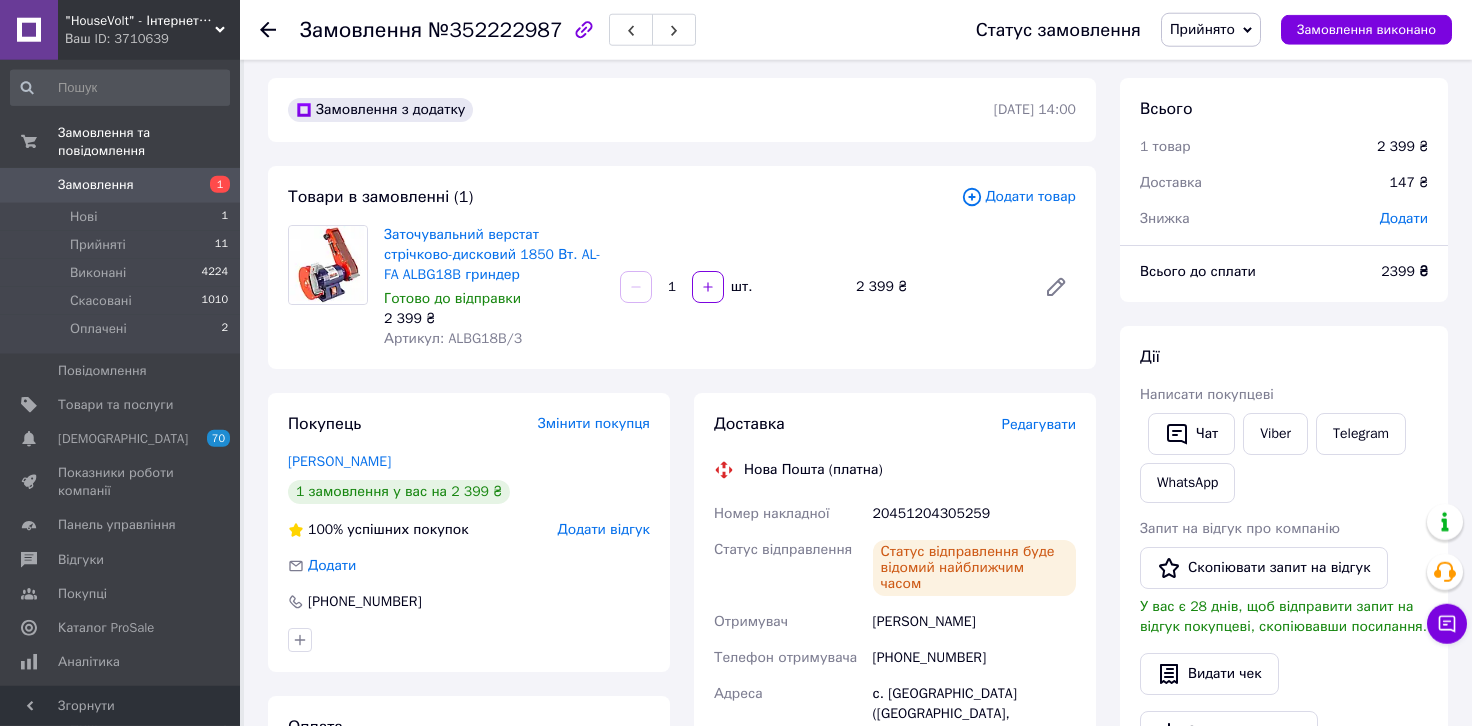scroll, scrollTop: 662, scrollLeft: 0, axis: vertical 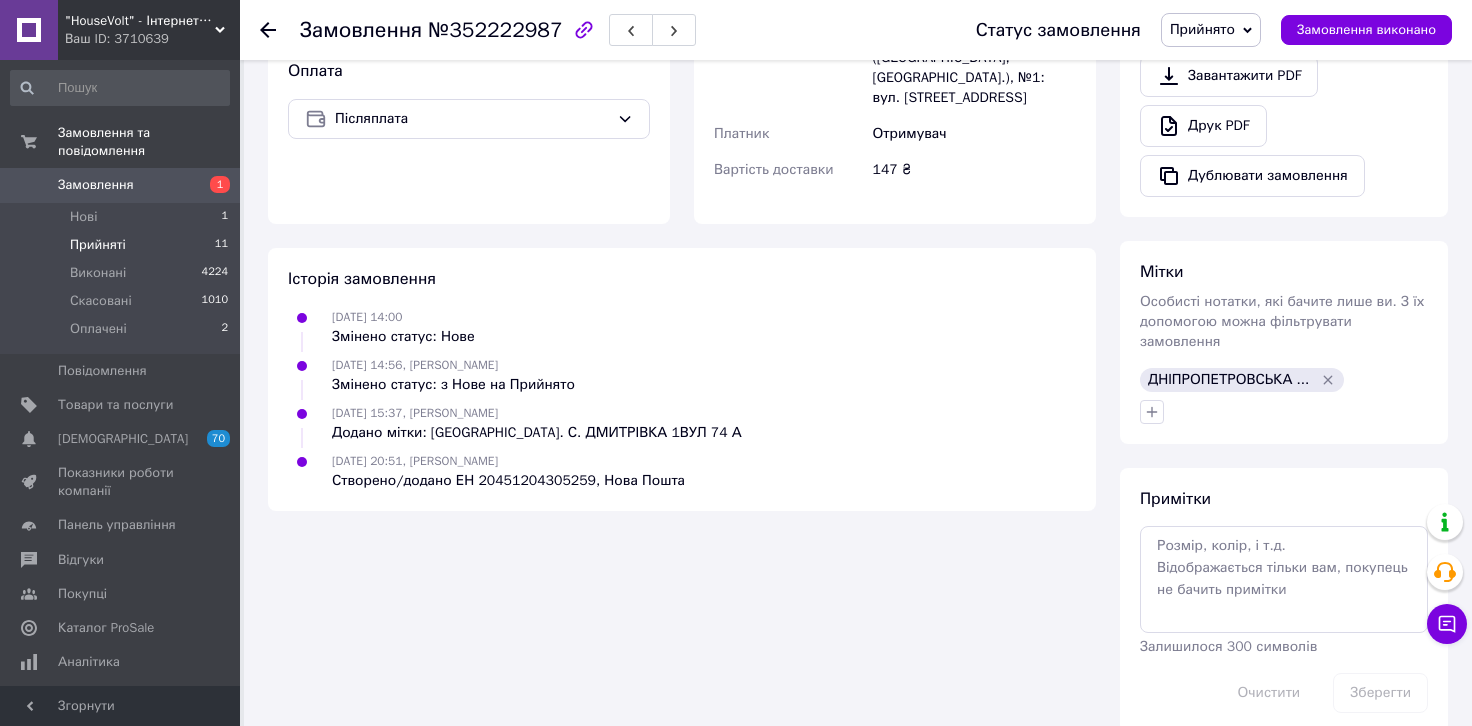 click on "Прийняті 11" at bounding box center [120, 245] 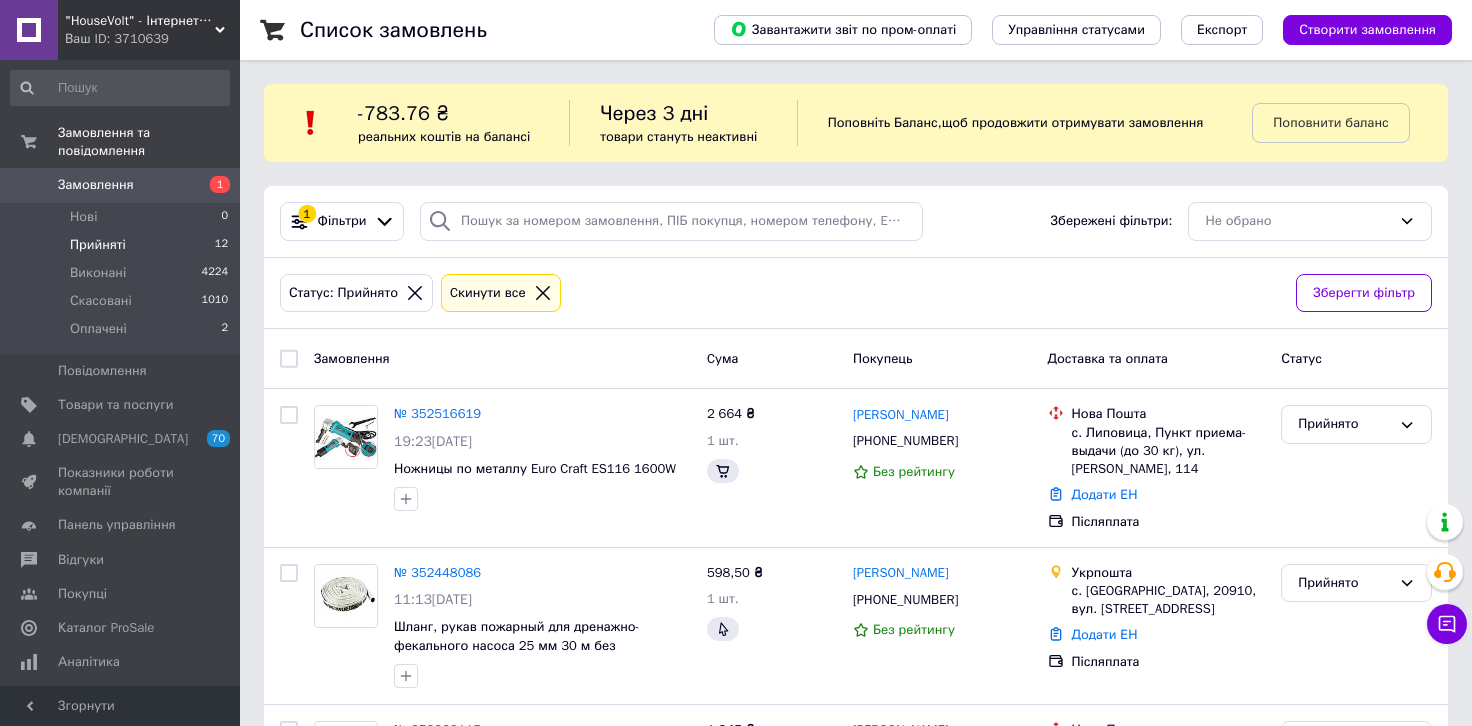 click on ""HouseVolt" - Інтернет-магазин" at bounding box center [140, 21] 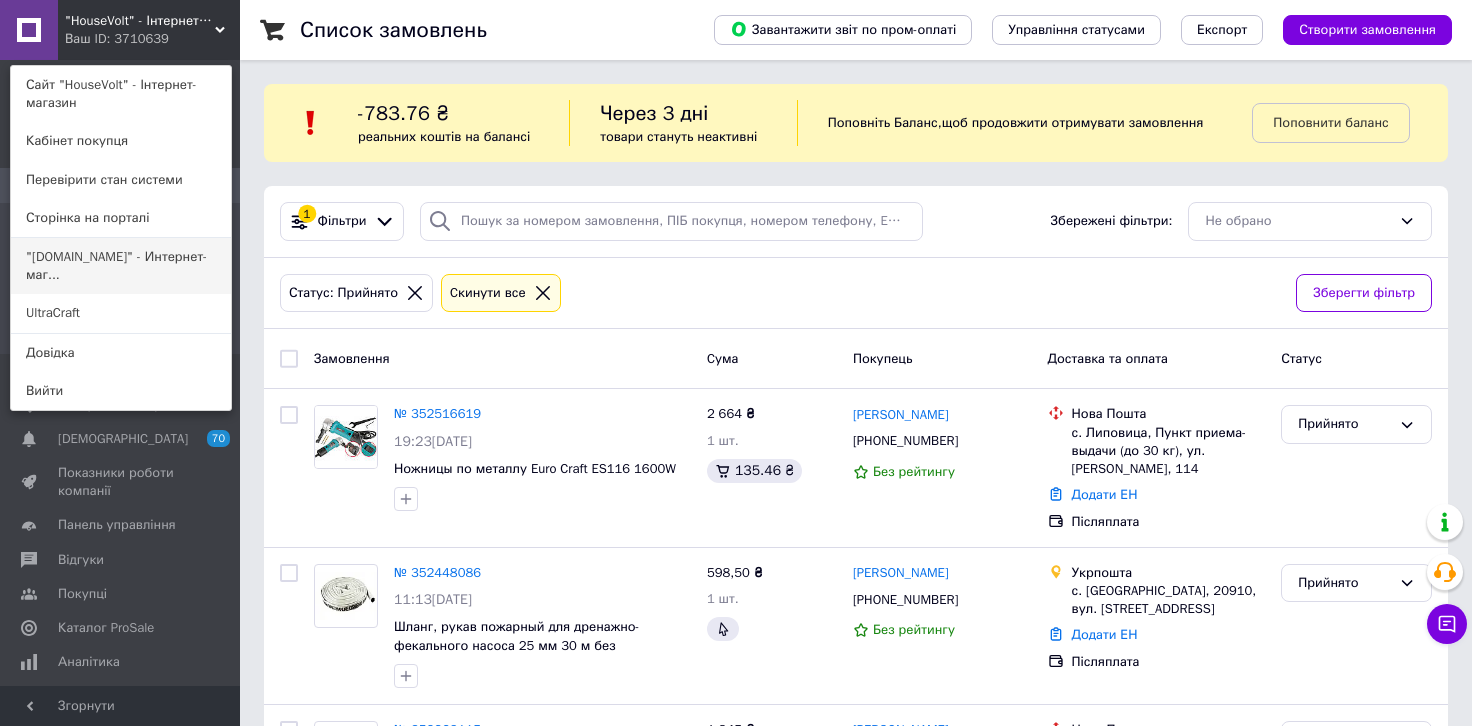 click on ""electro-diller24.com.ua" - Интернет-маг..." at bounding box center (121, 266) 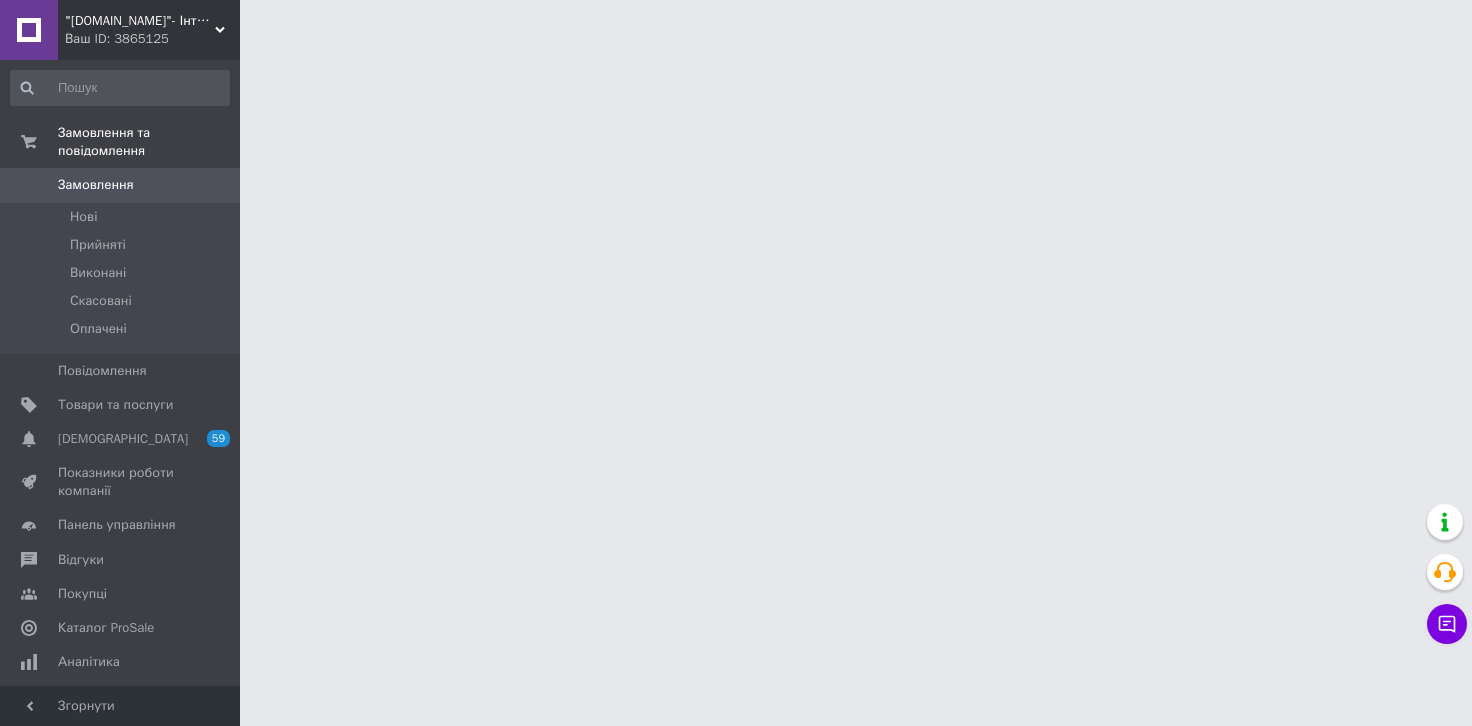 scroll, scrollTop: 0, scrollLeft: 0, axis: both 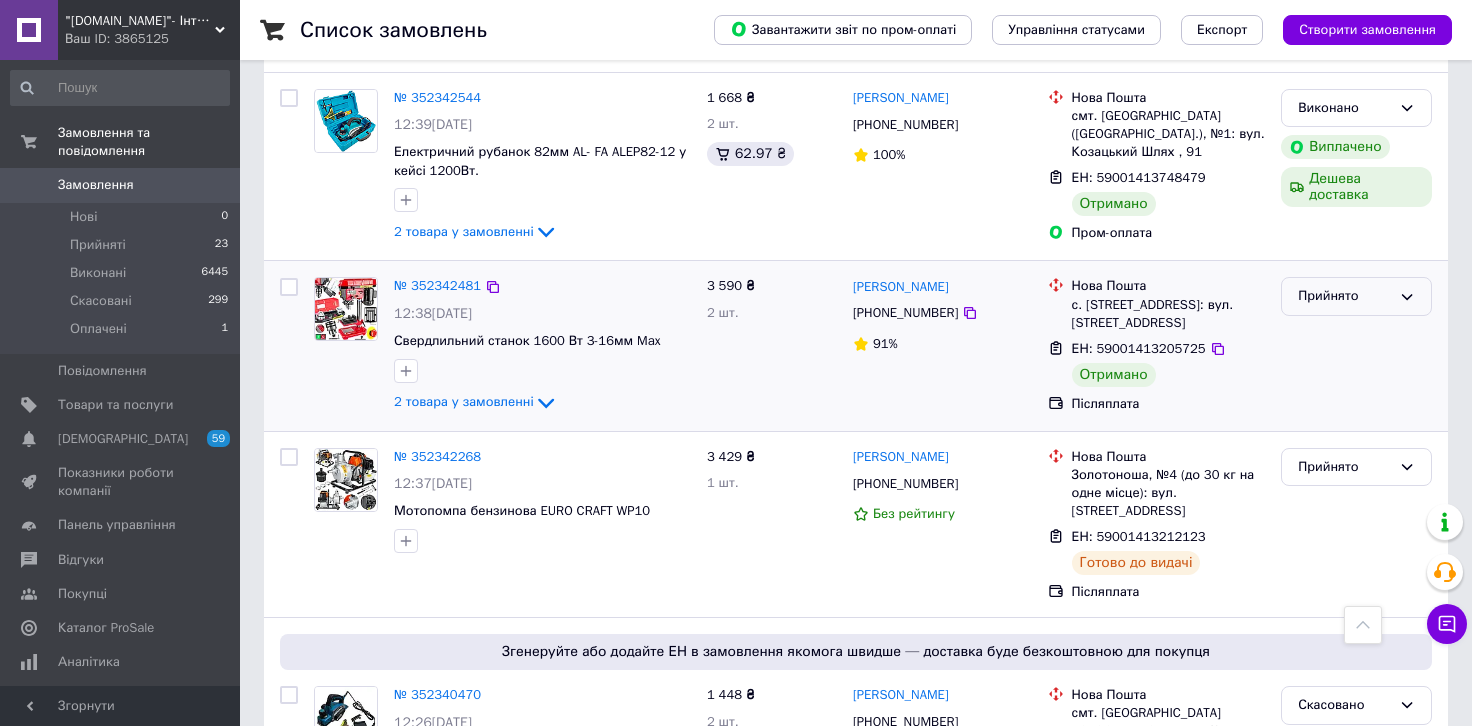 click on "Прийнято" at bounding box center [1356, 296] 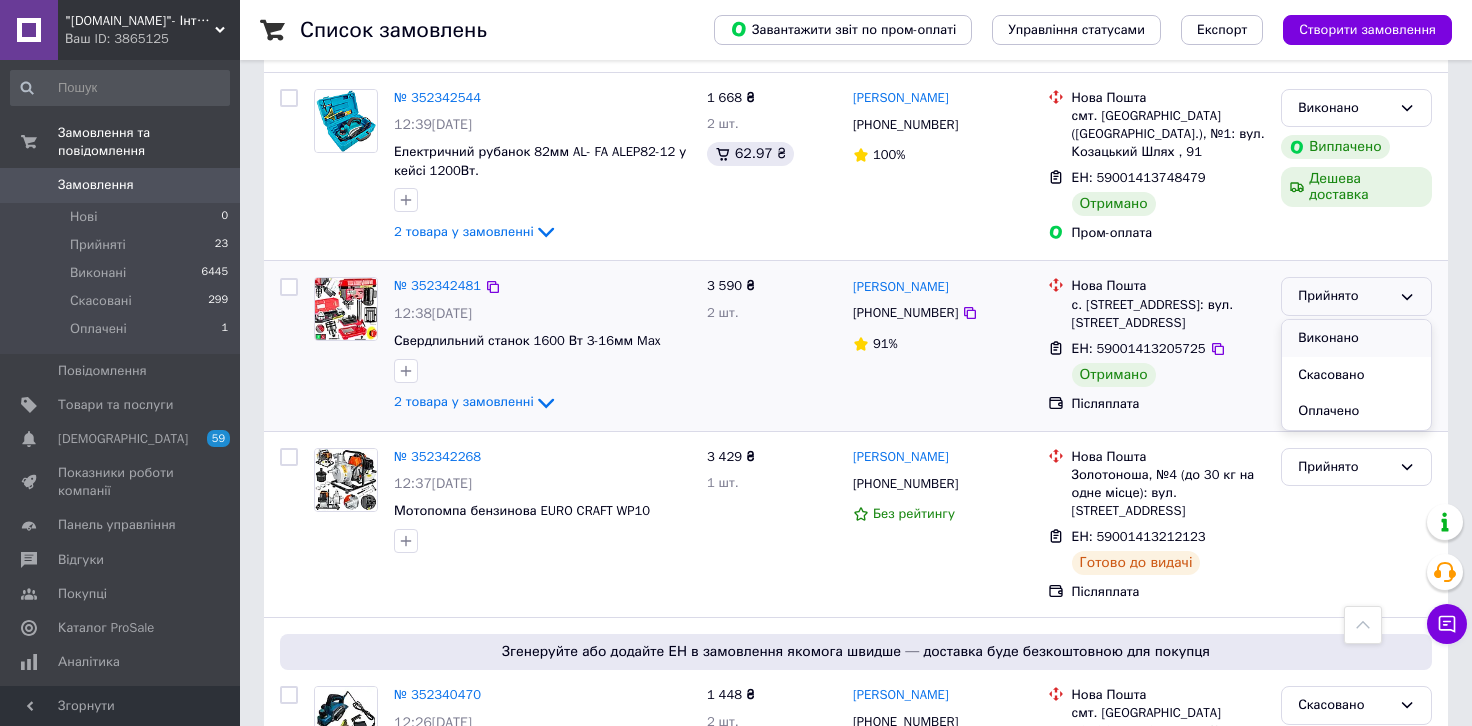 click on "Виконано" at bounding box center [1356, 338] 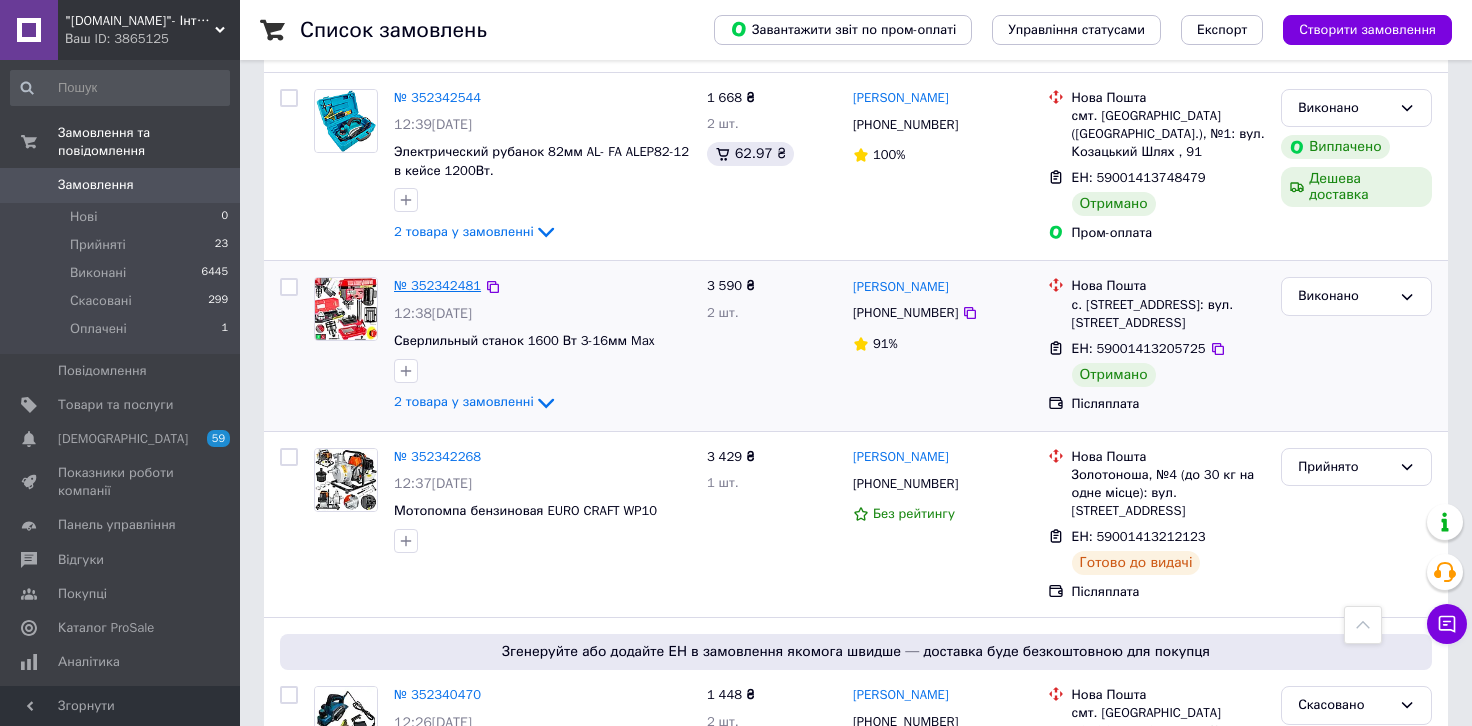 click on "№ 352342481" at bounding box center (437, 285) 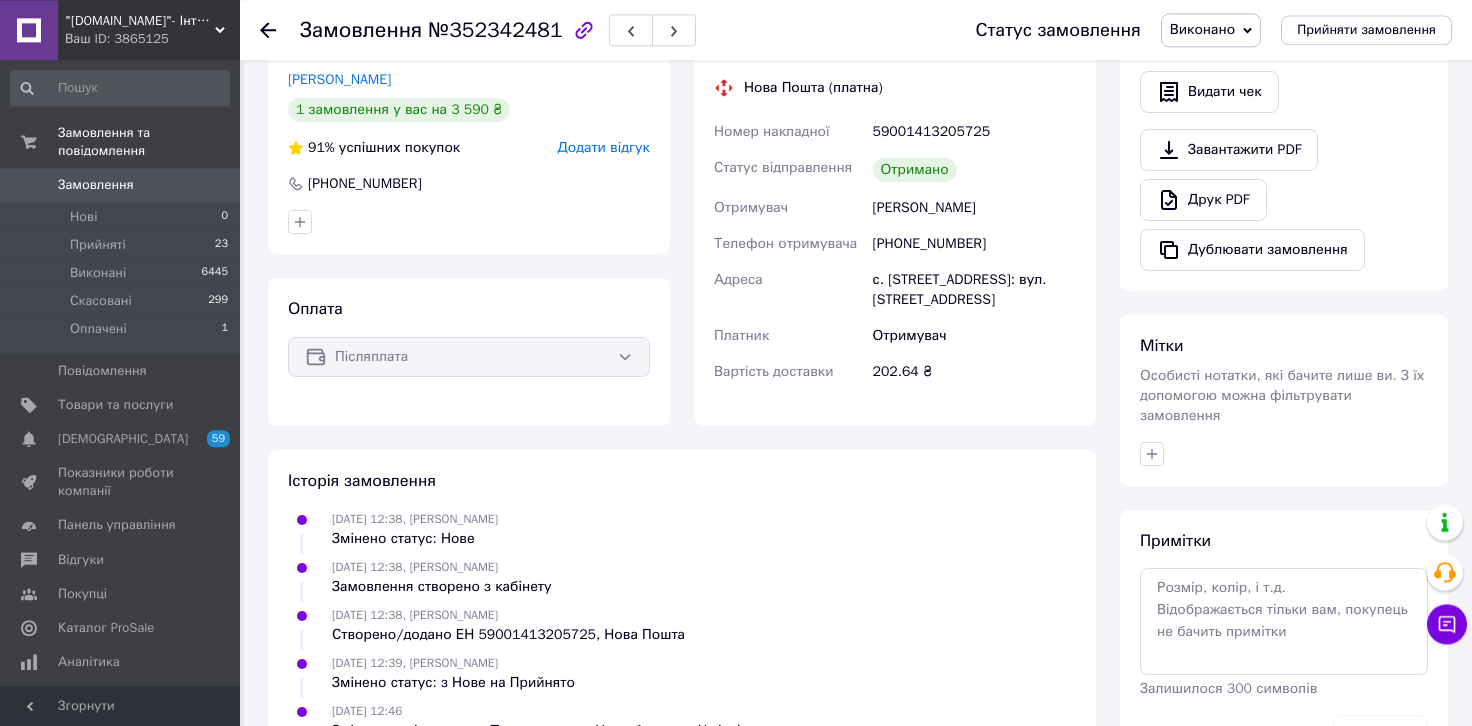 scroll, scrollTop: 606, scrollLeft: 0, axis: vertical 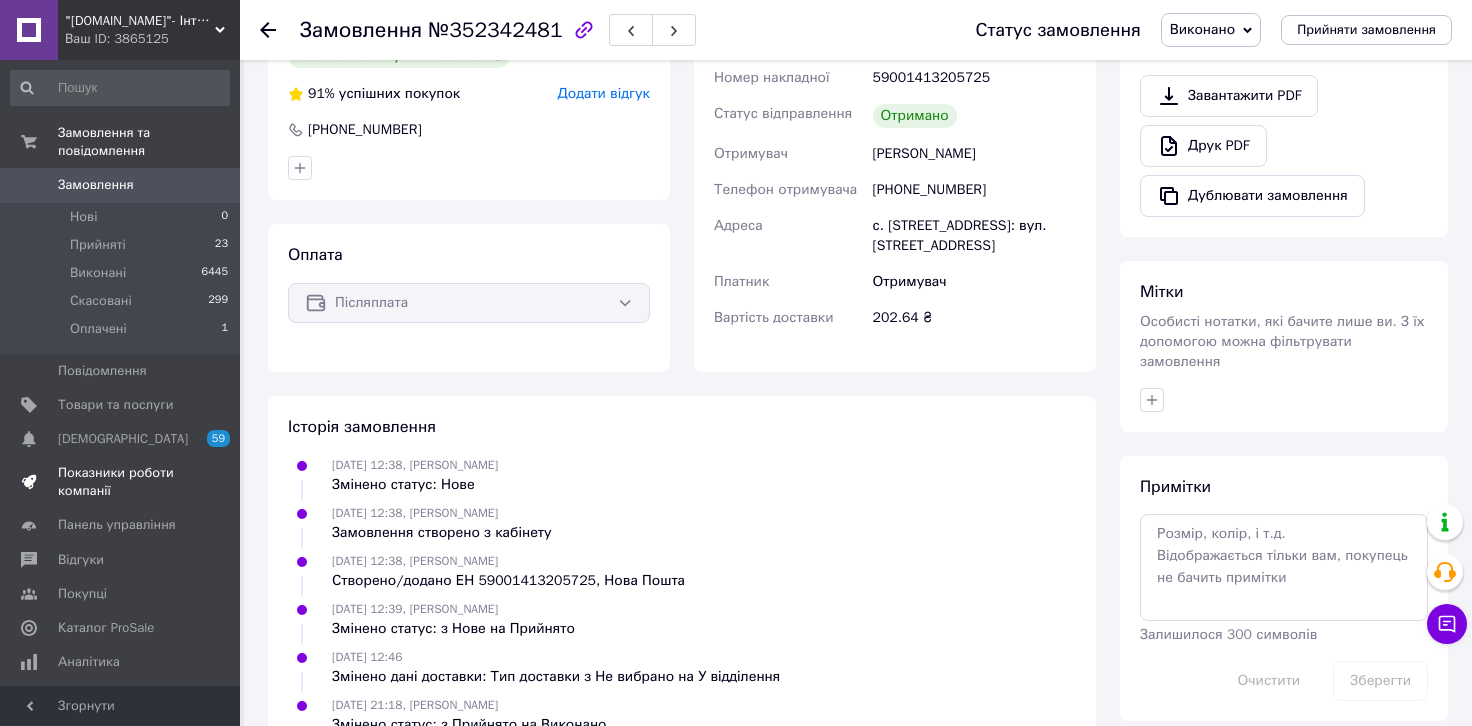 click on "Показники роботи компанії" at bounding box center [121, 482] 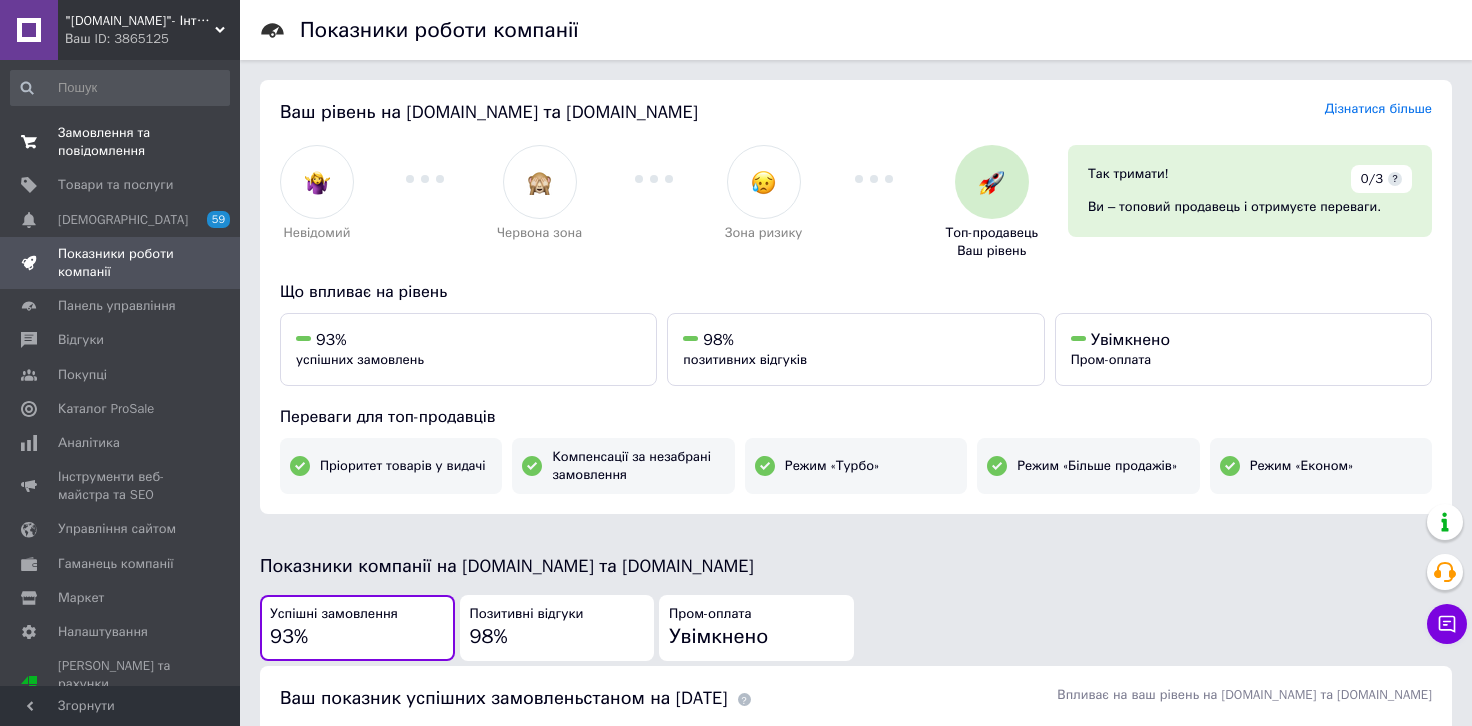 click on "Замовлення та повідомлення" at bounding box center (121, 142) 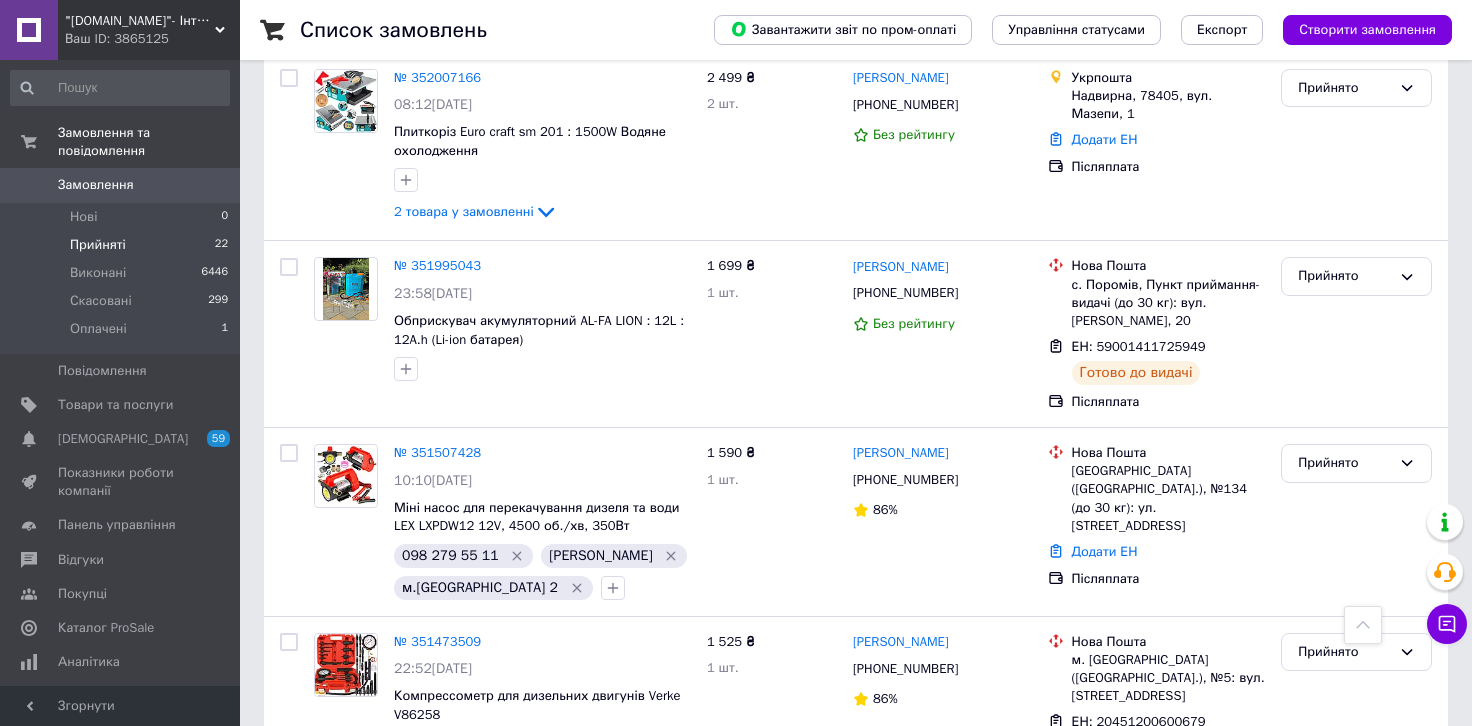 scroll, scrollTop: 3307, scrollLeft: 0, axis: vertical 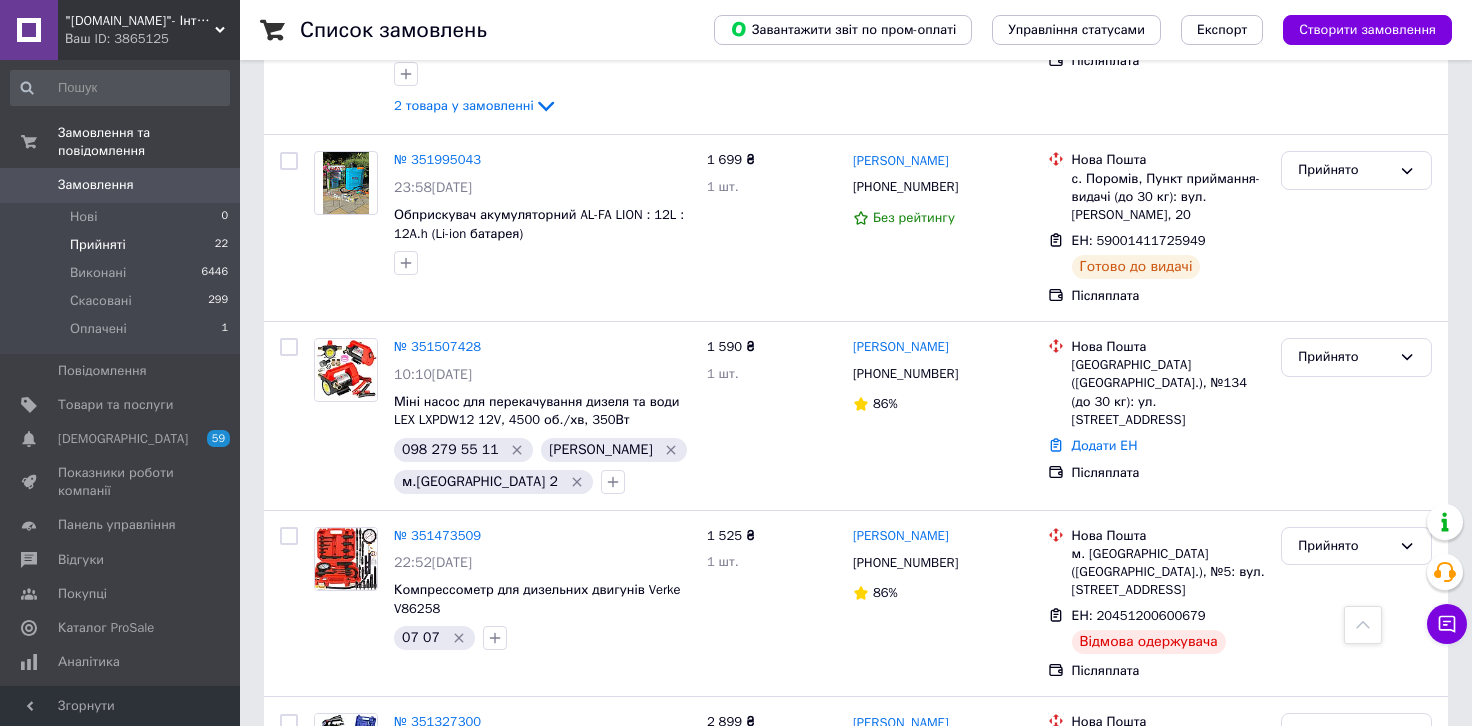 click on "2" at bounding box center (327, 946) 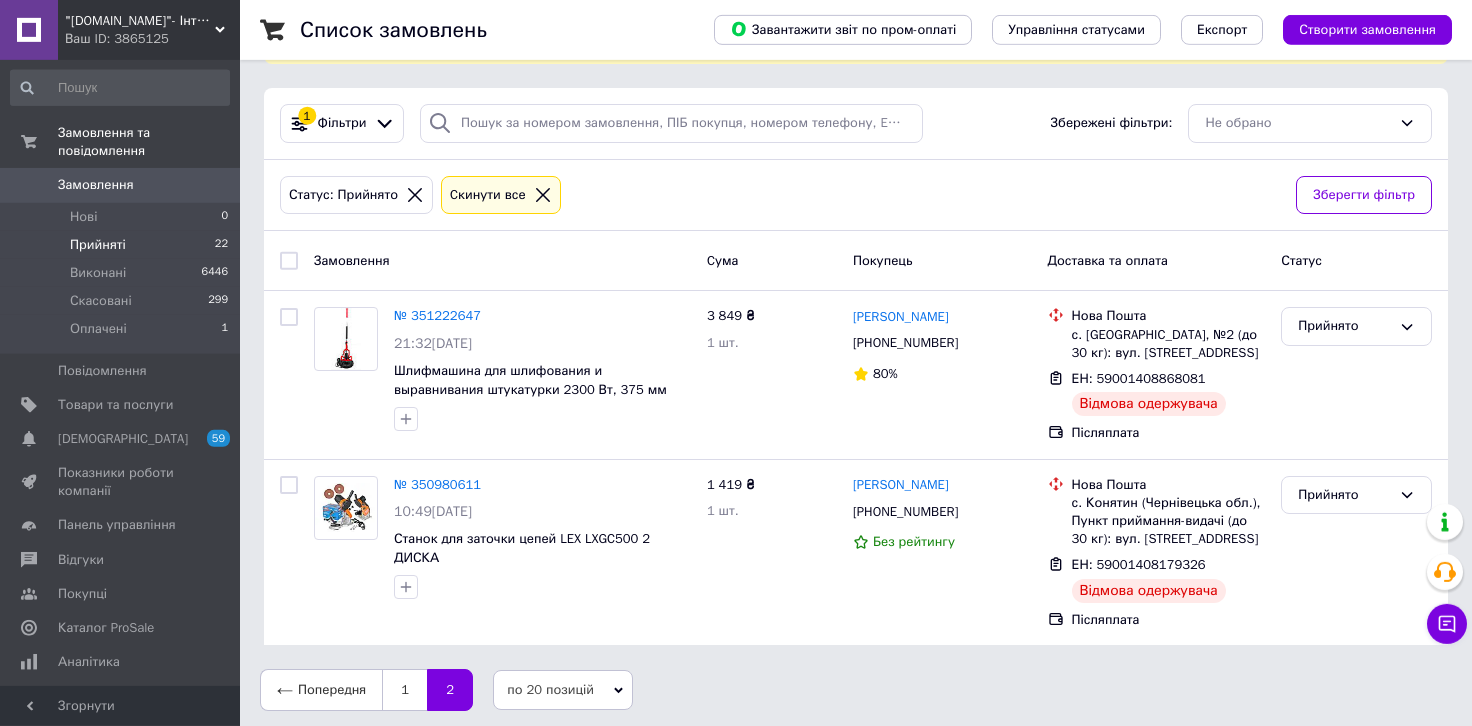scroll, scrollTop: 102, scrollLeft: 0, axis: vertical 